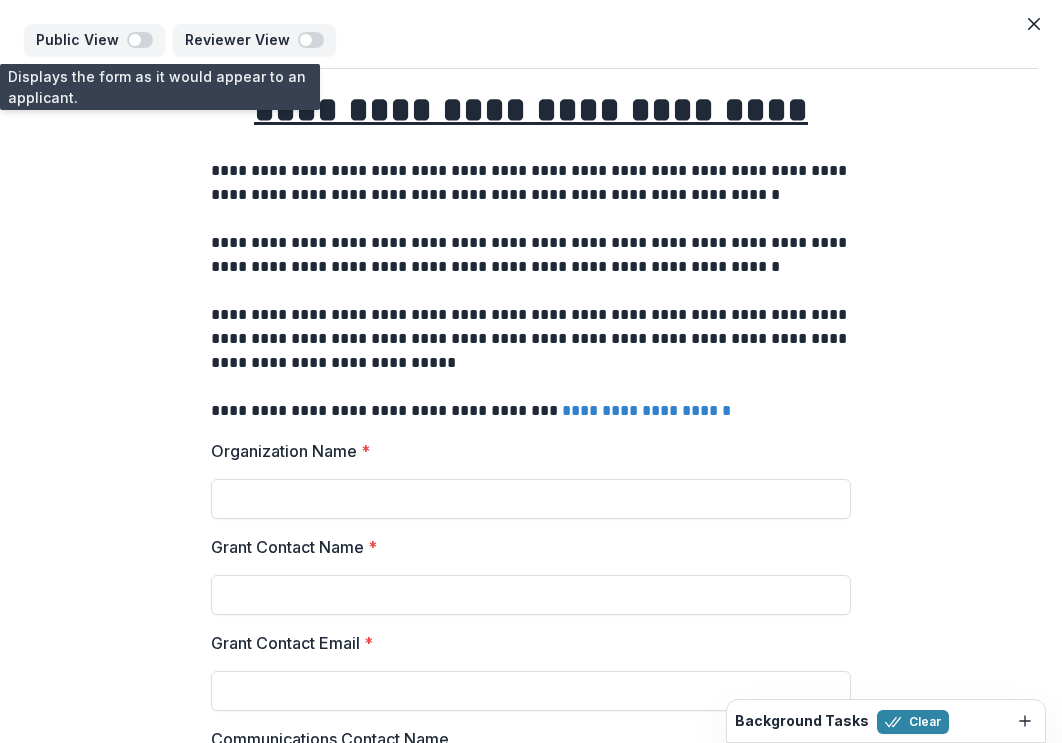 scroll, scrollTop: 0, scrollLeft: 0, axis: both 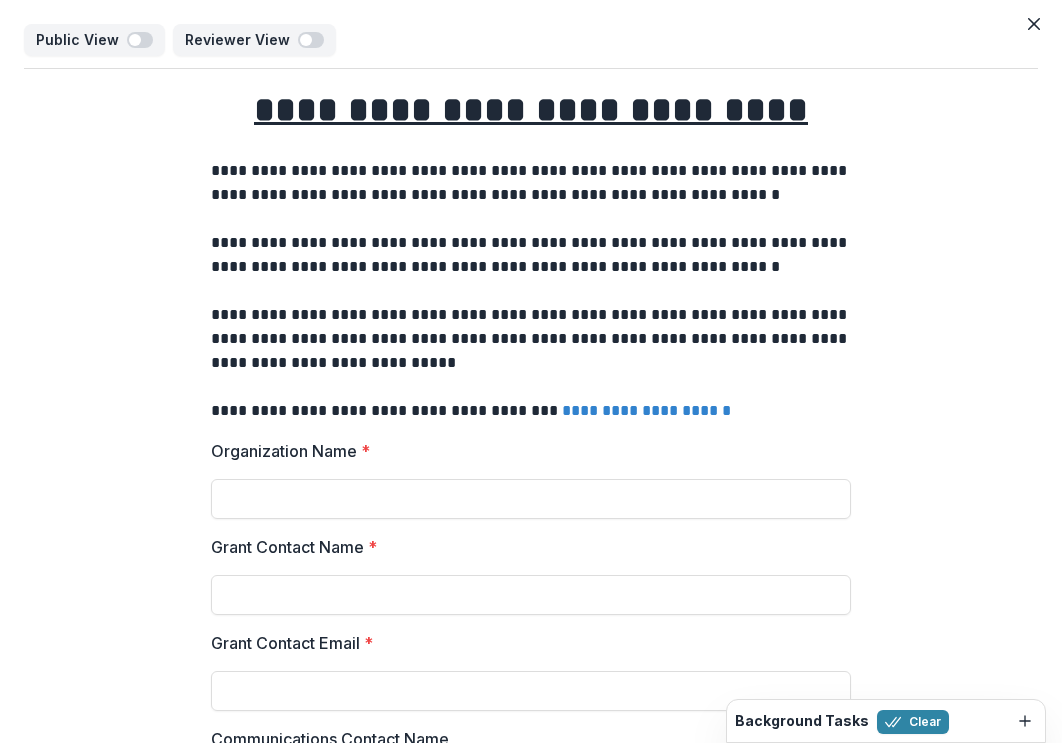 click on "**********" at bounding box center [531, 183] 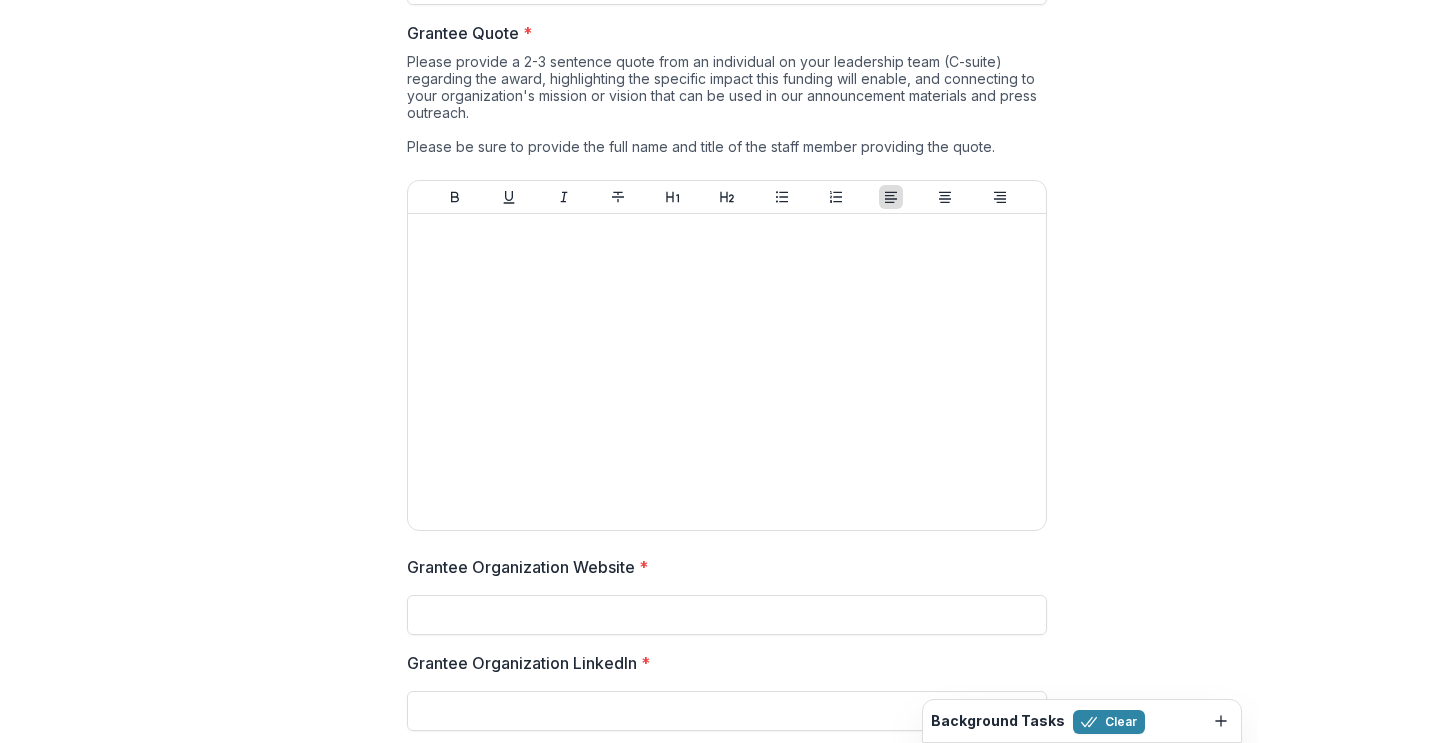 scroll, scrollTop: 185, scrollLeft: 0, axis: vertical 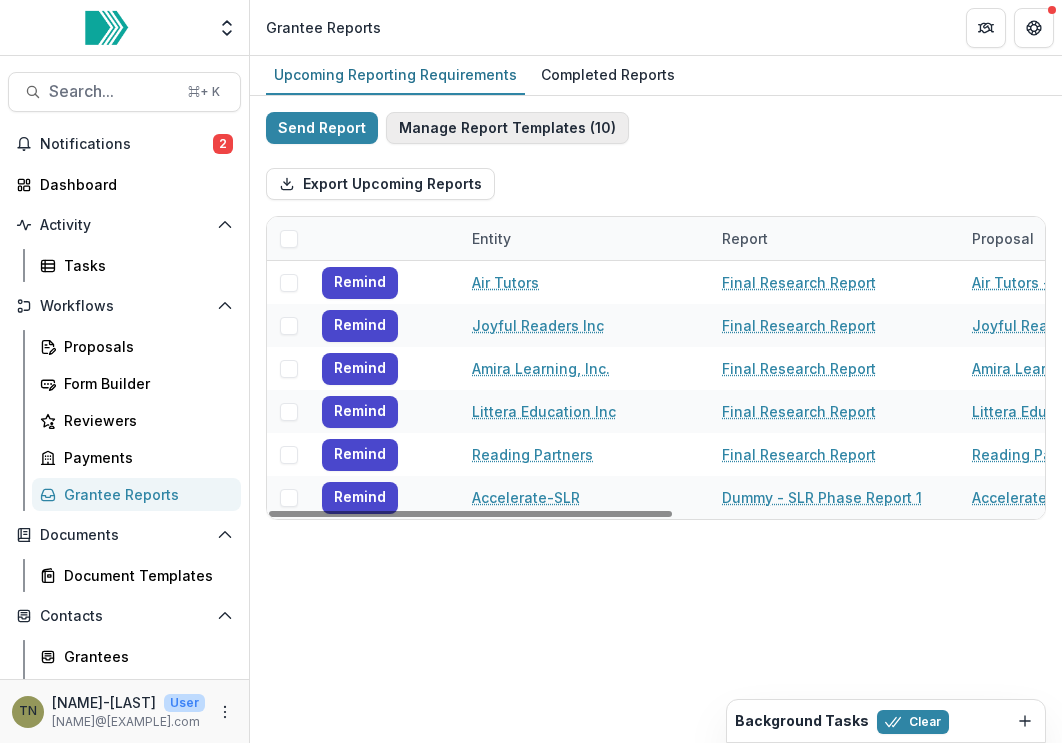 click on "Manage Report Templates ( 10 )" at bounding box center [507, 128] 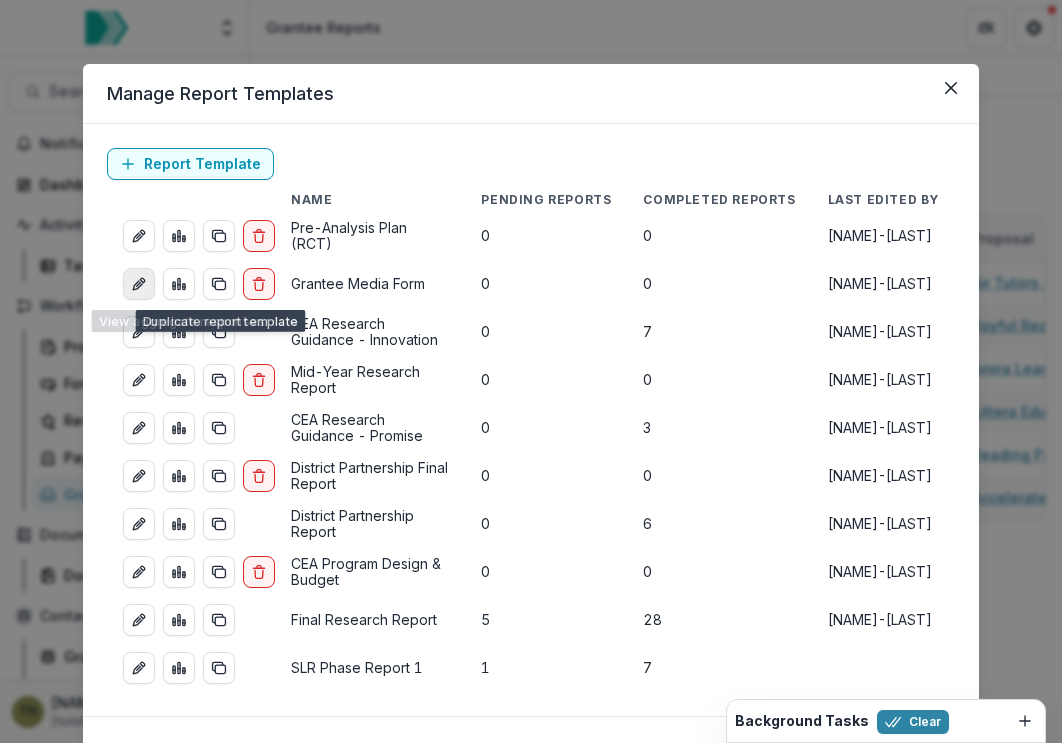 click at bounding box center (139, 284) 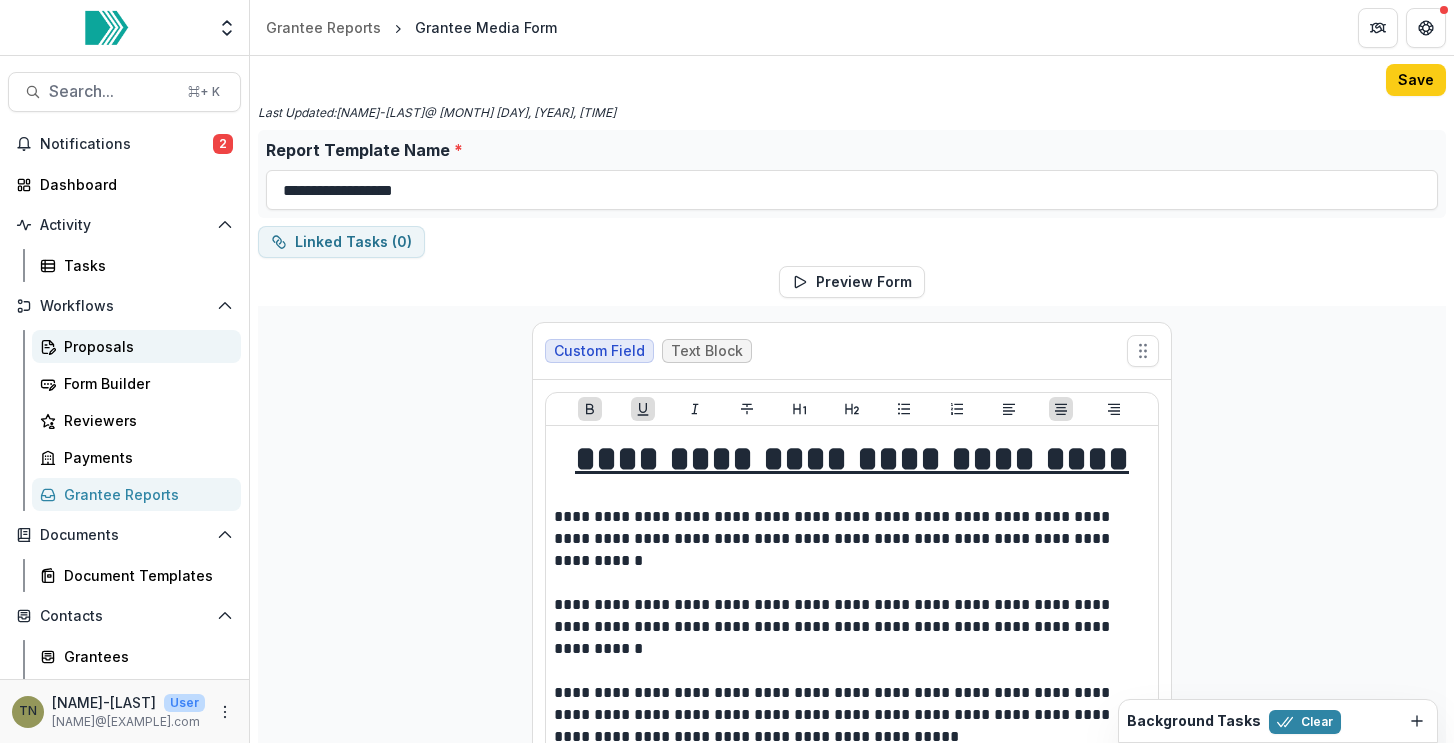 click on "Proposals" at bounding box center (144, 346) 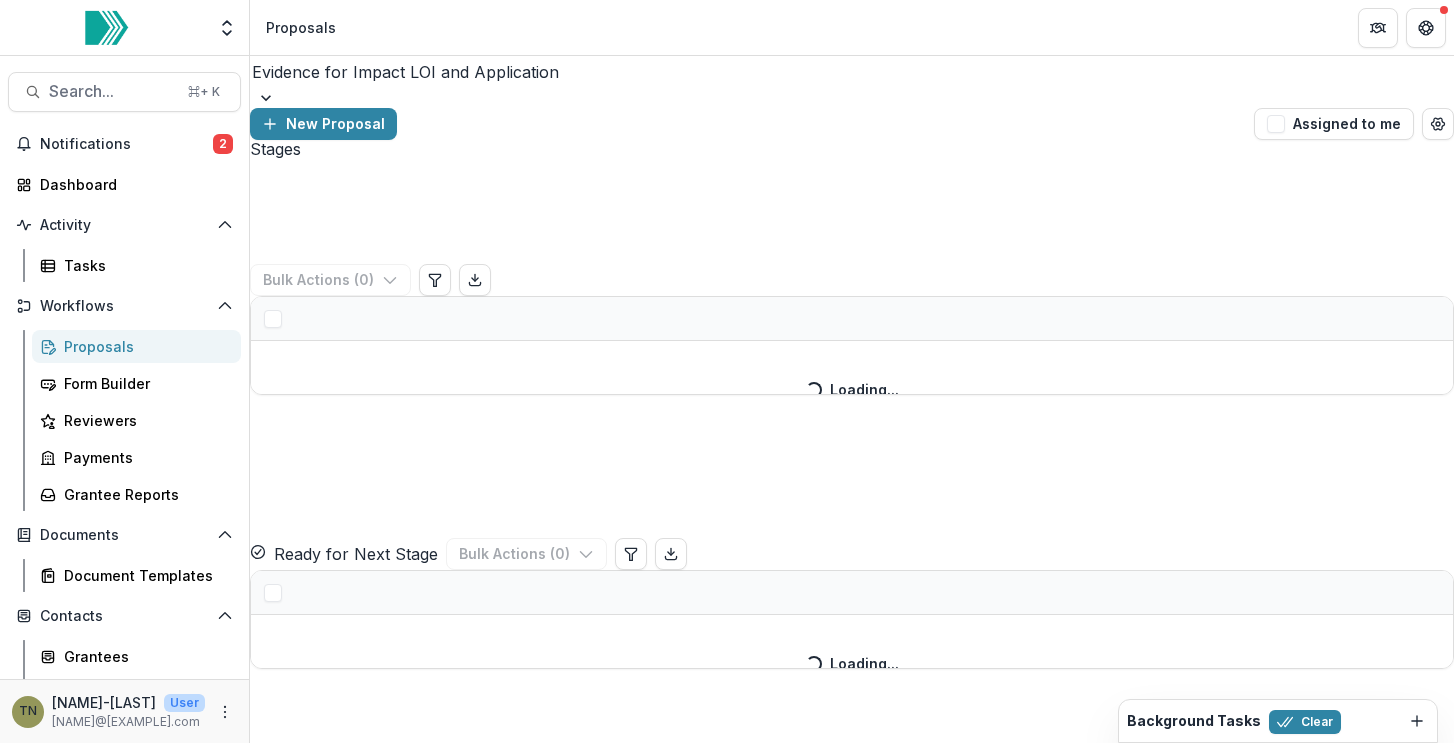 click on "Evidence for Impact LOI and Application New Proposal Assigned to me Stages LOI Draft  ( ) Bulk Actions ( 0 ) Loading... Loading... LOI Submitted  ( ) Ready for Next Stage Bulk Actions ( 0 ) Loading... Loading... LOI Review  ( ) Ready for Next Stage Bulk Actions ( 0 ) Loading... Loading... LOI Third Review  ( ) Ready for Next Stage Bulk Actions ( 0 ) Loading... Loading... Invited to Apply  ( ) Bulk Actions ( 0 ) Loading... Loading... Application Submitted  ( ) Ready for Next Stage Bulk Actions ( 0 ) Loading... Loading... Invitation to Interview  ( ) Ready for Next Stage Bulk Actions ( 0 ) Loading... Loading... LOI Decline  ( ) Bulk Actions ( 0 ) Loading... Loading... Team Review  ( ) Ready for Next Stage Bulk Actions ( 0 ) Loading... Loading... Committee Review  ( ) Ready for Next Stage Bulk Actions ( 0 ) Loading... Loading... Portfolio Review  ( ) Ready for Next Stage Bulk Actions ( 0 ) Loading... Loading... Approved  ( ) Ready for Next Stage Bulk Actions ( 0 ) Loading... Loading...  ( ) Bulk Actions ( 0 )  (" at bounding box center (852, 3118) 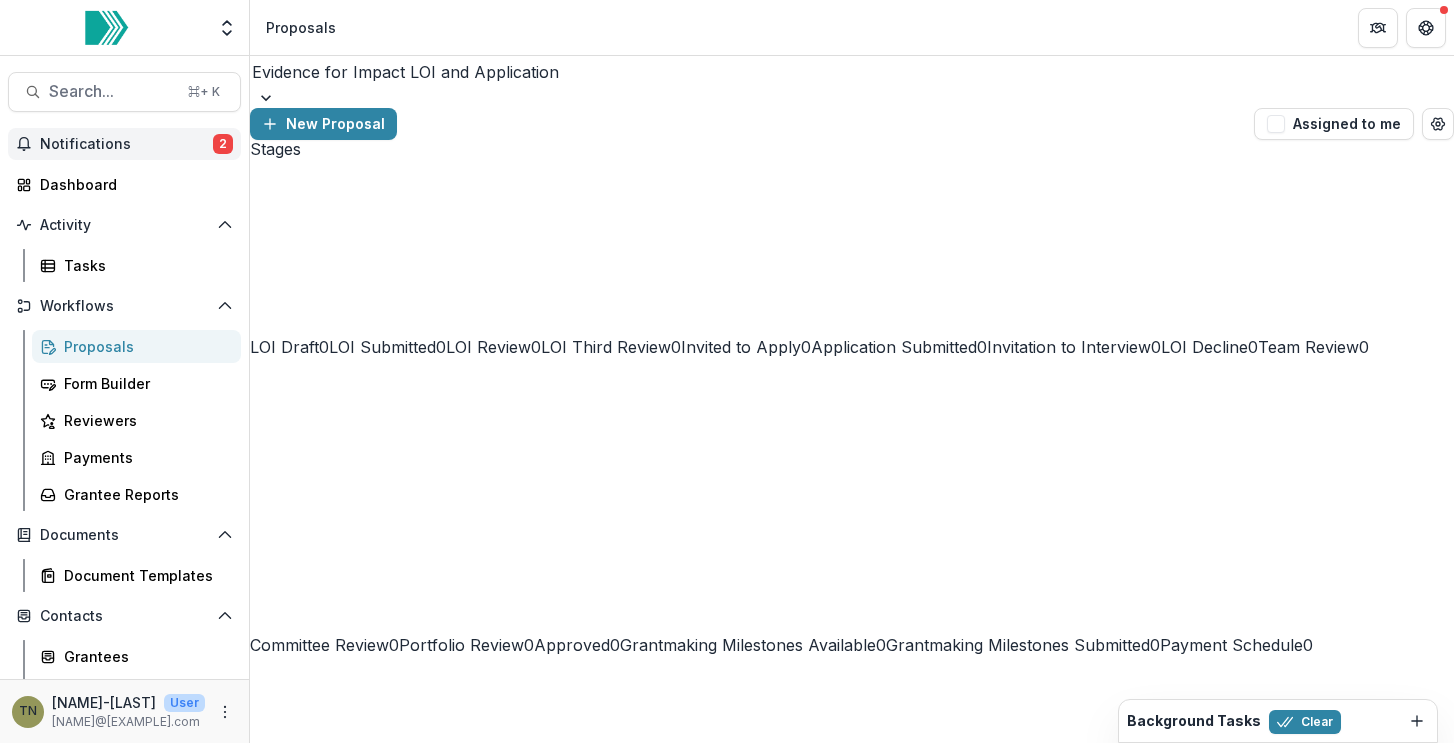 click on "Notifications" at bounding box center (126, 144) 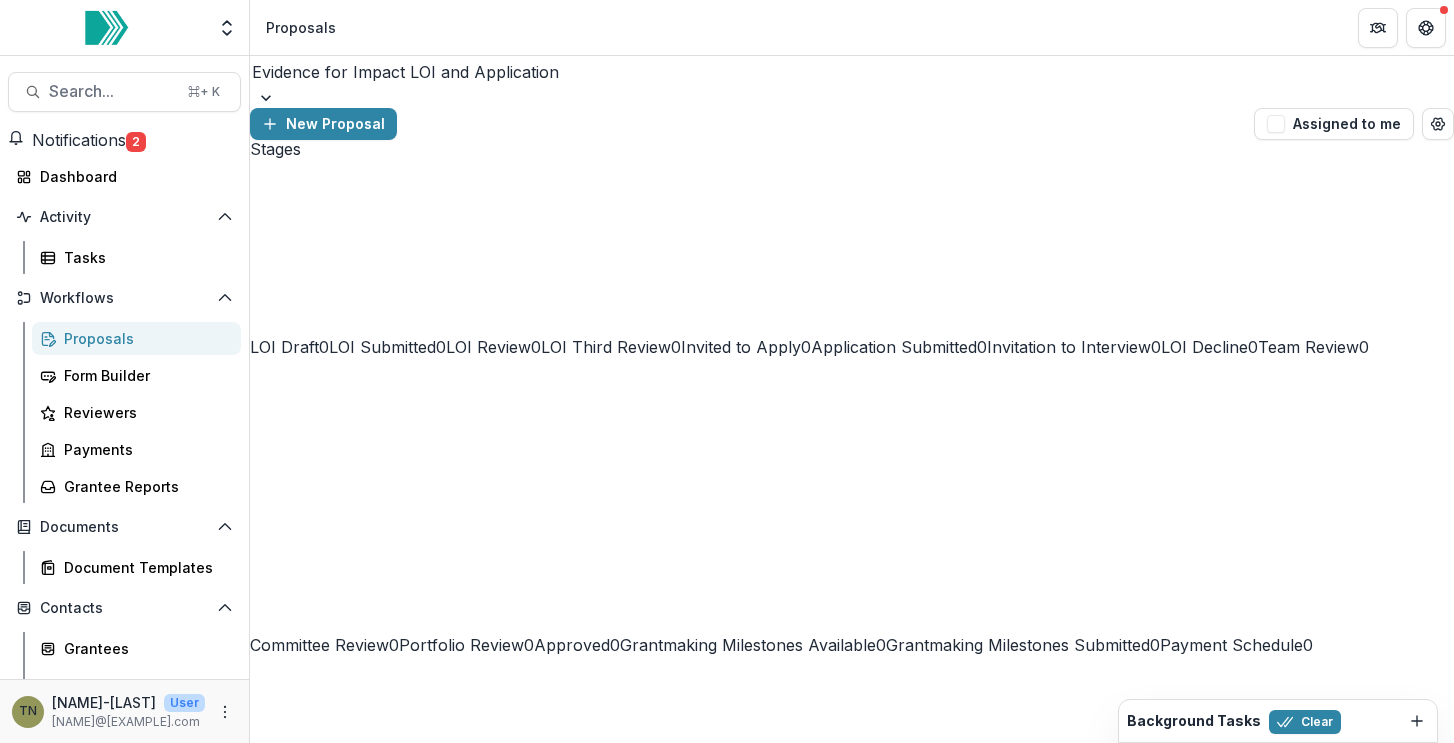 click on "New Proposal" at bounding box center (748, 124) 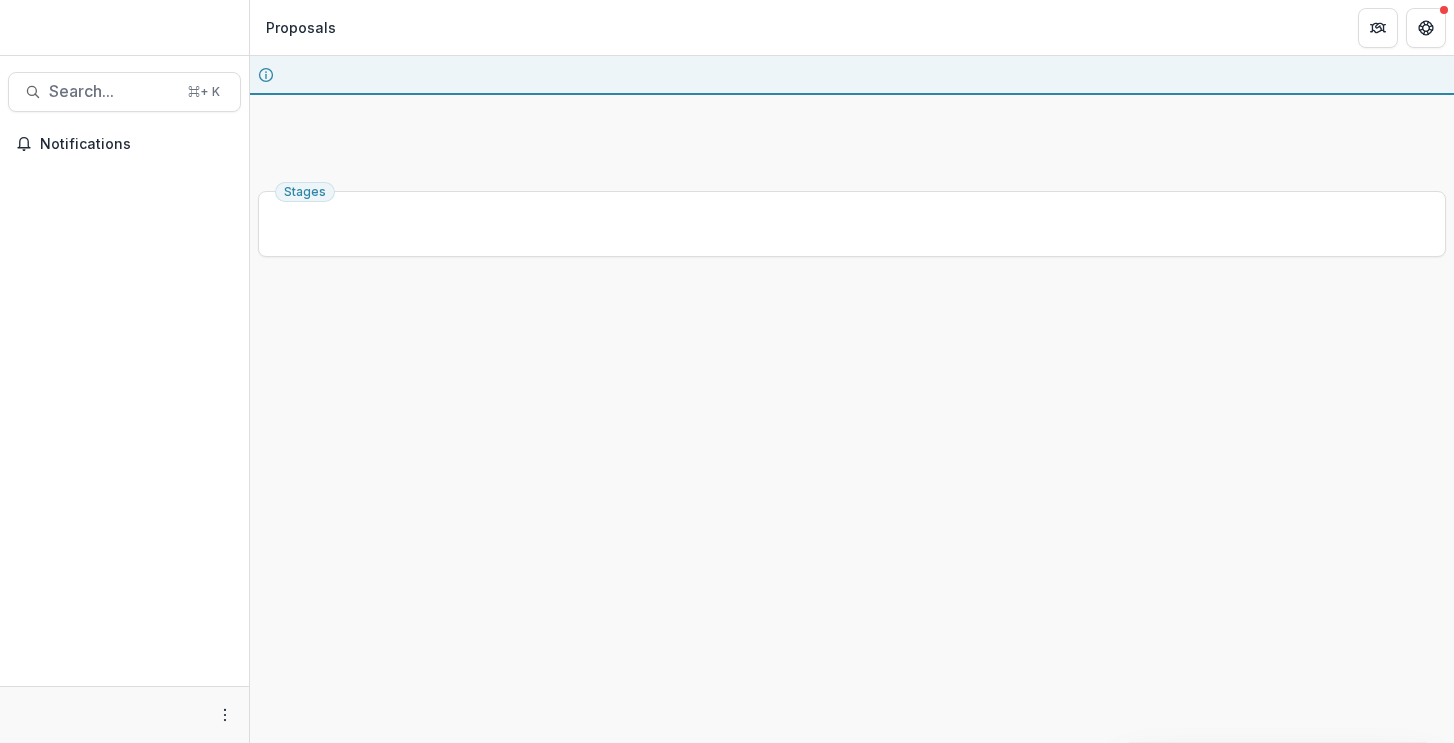 scroll, scrollTop: 0, scrollLeft: 0, axis: both 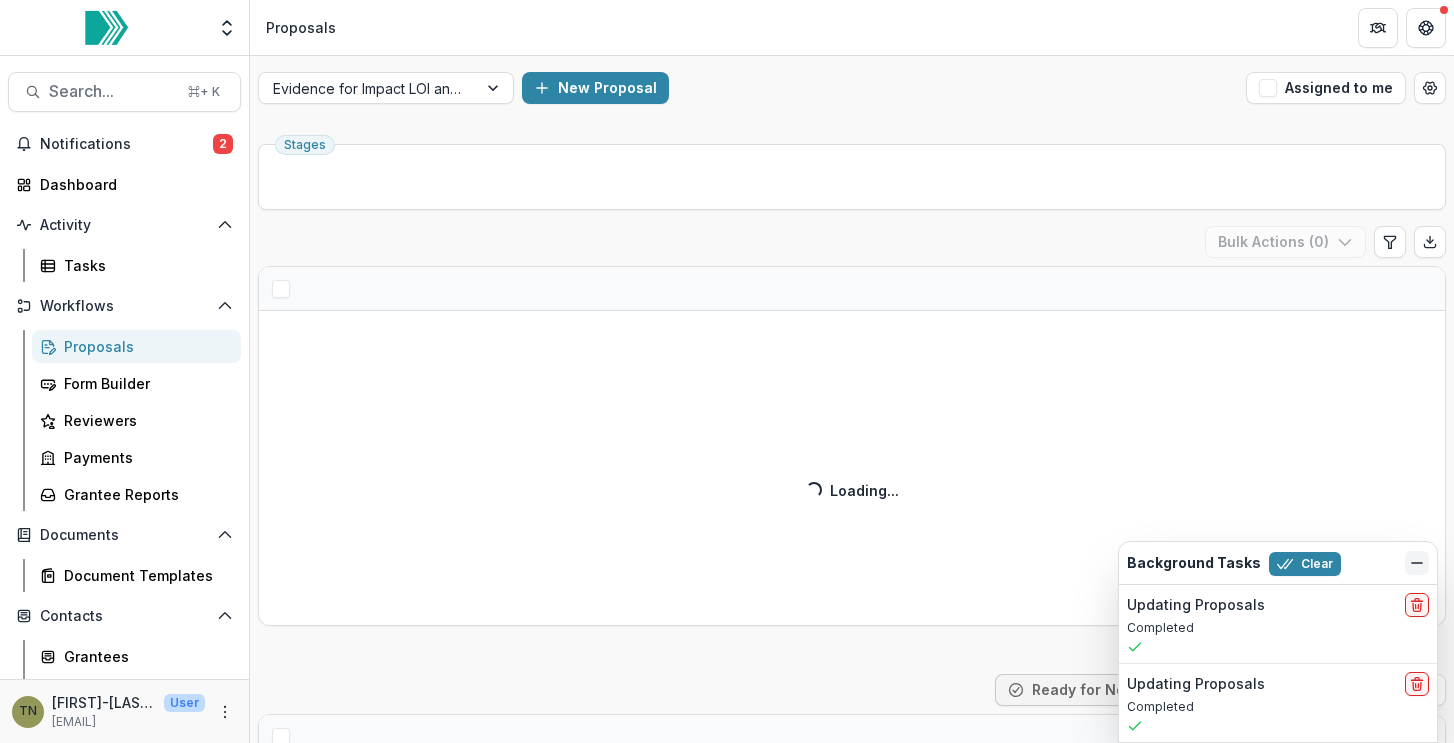 click 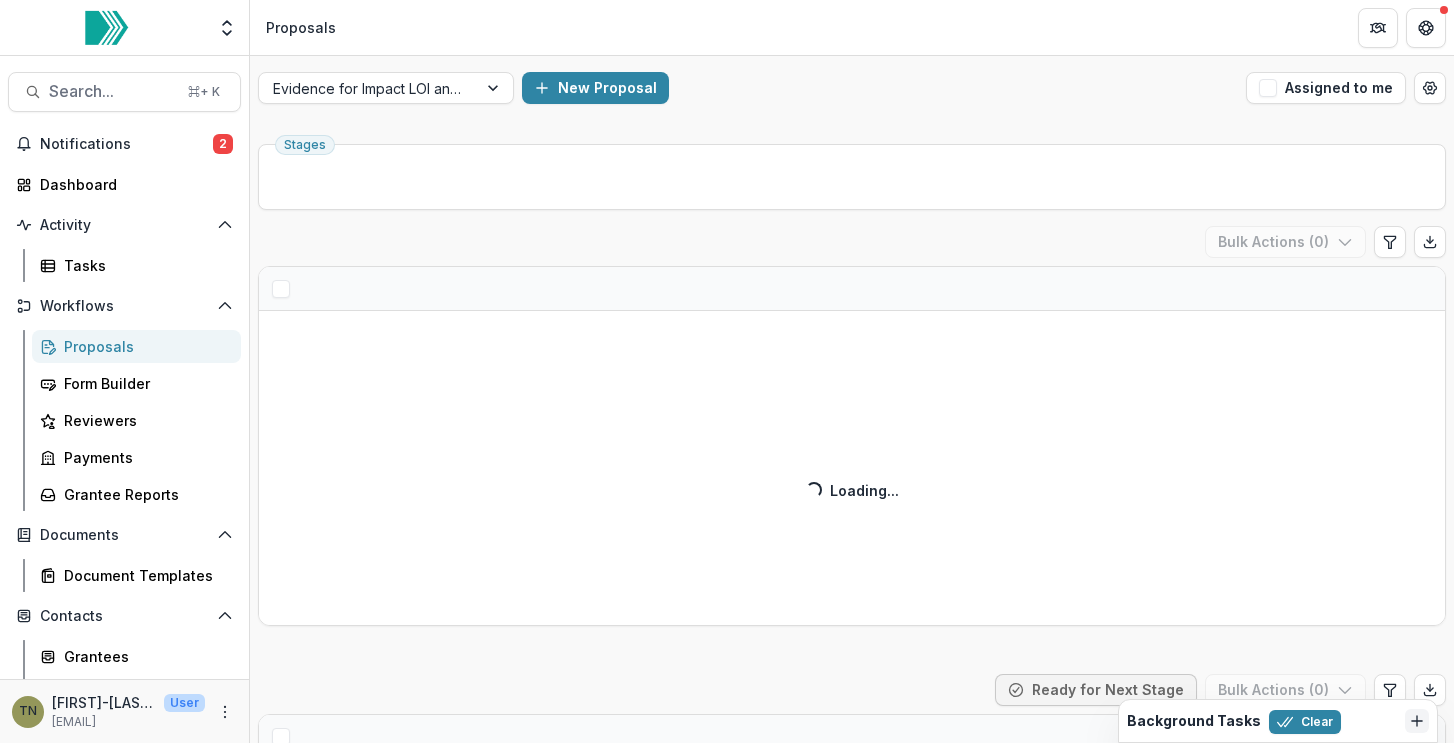 click on "New Proposal" at bounding box center [880, 88] 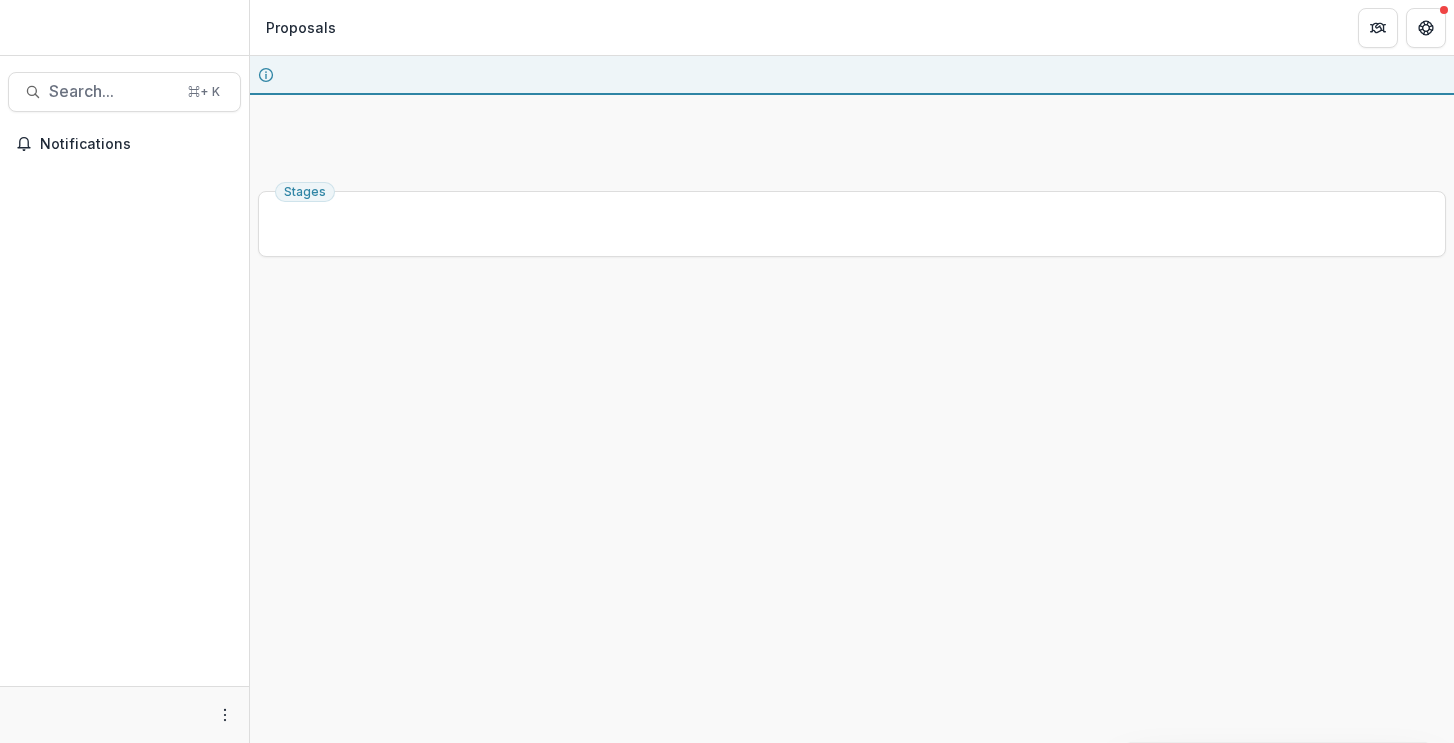 scroll, scrollTop: 0, scrollLeft: 0, axis: both 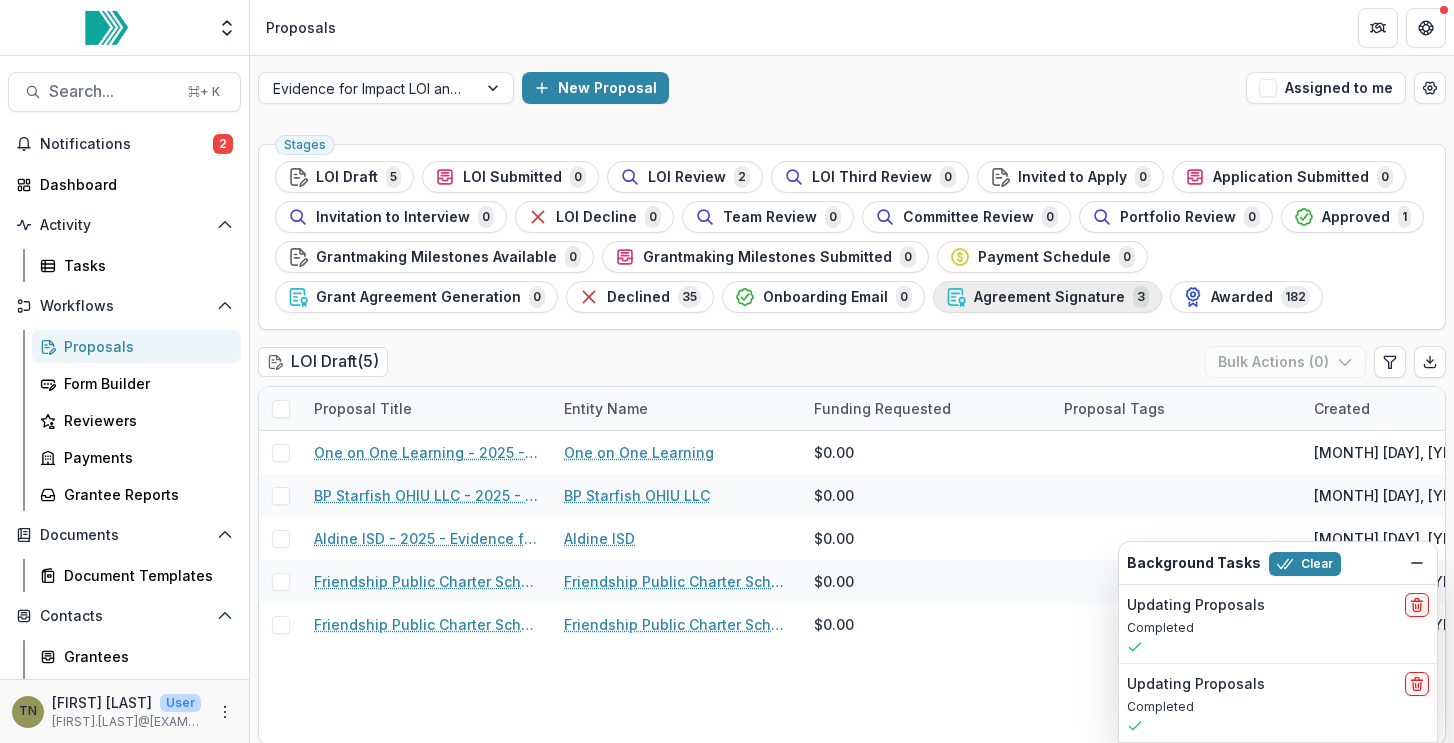 click on "Agreement Signature" at bounding box center (1049, 297) 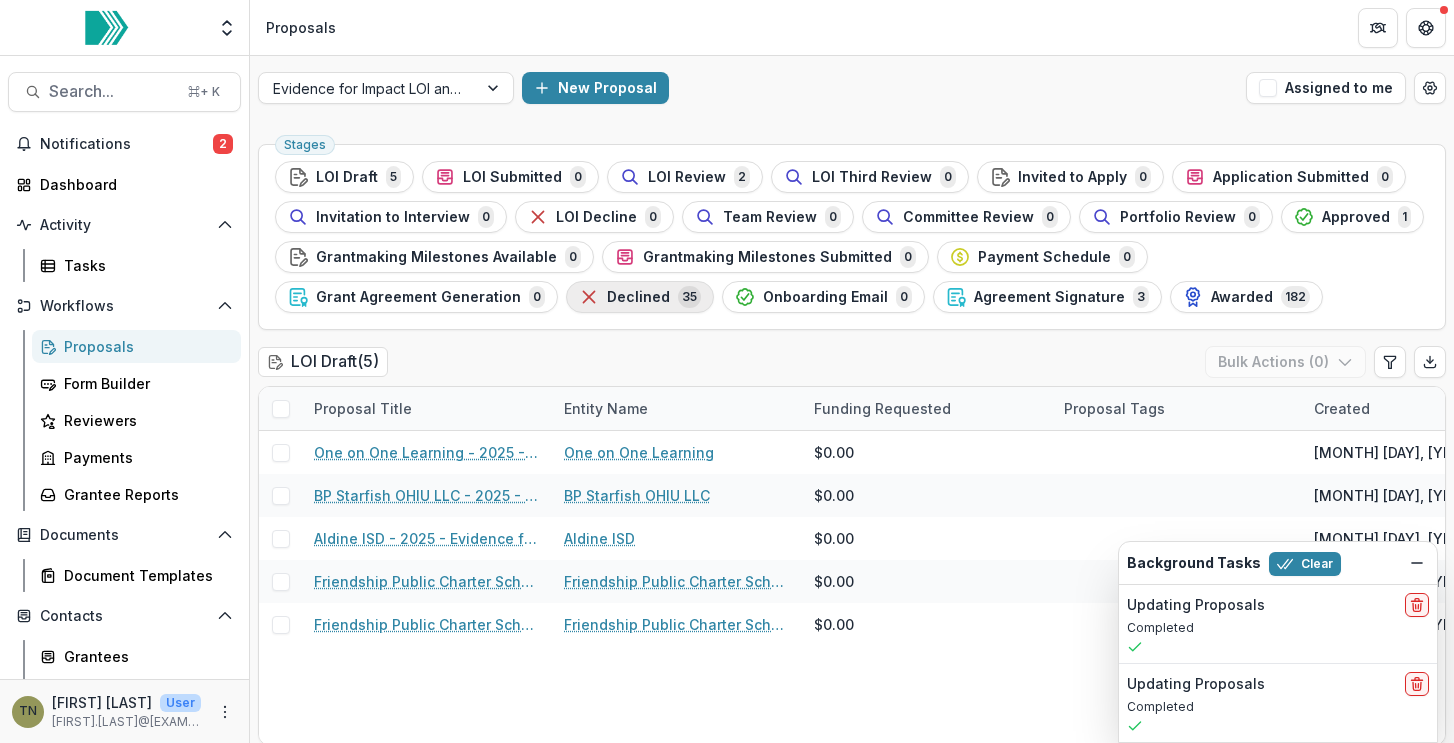 click on "Declined 35" at bounding box center (640, 297) 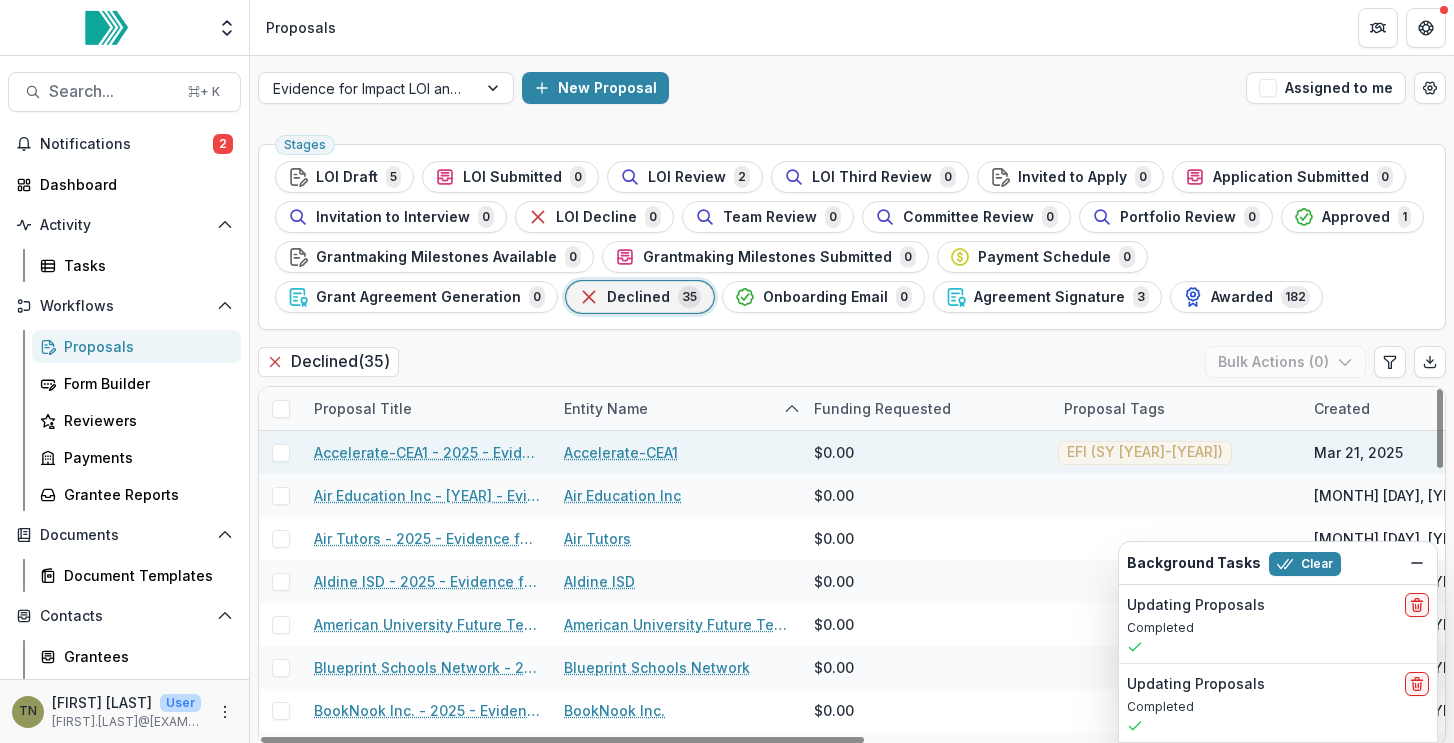 click at bounding box center (281, 453) 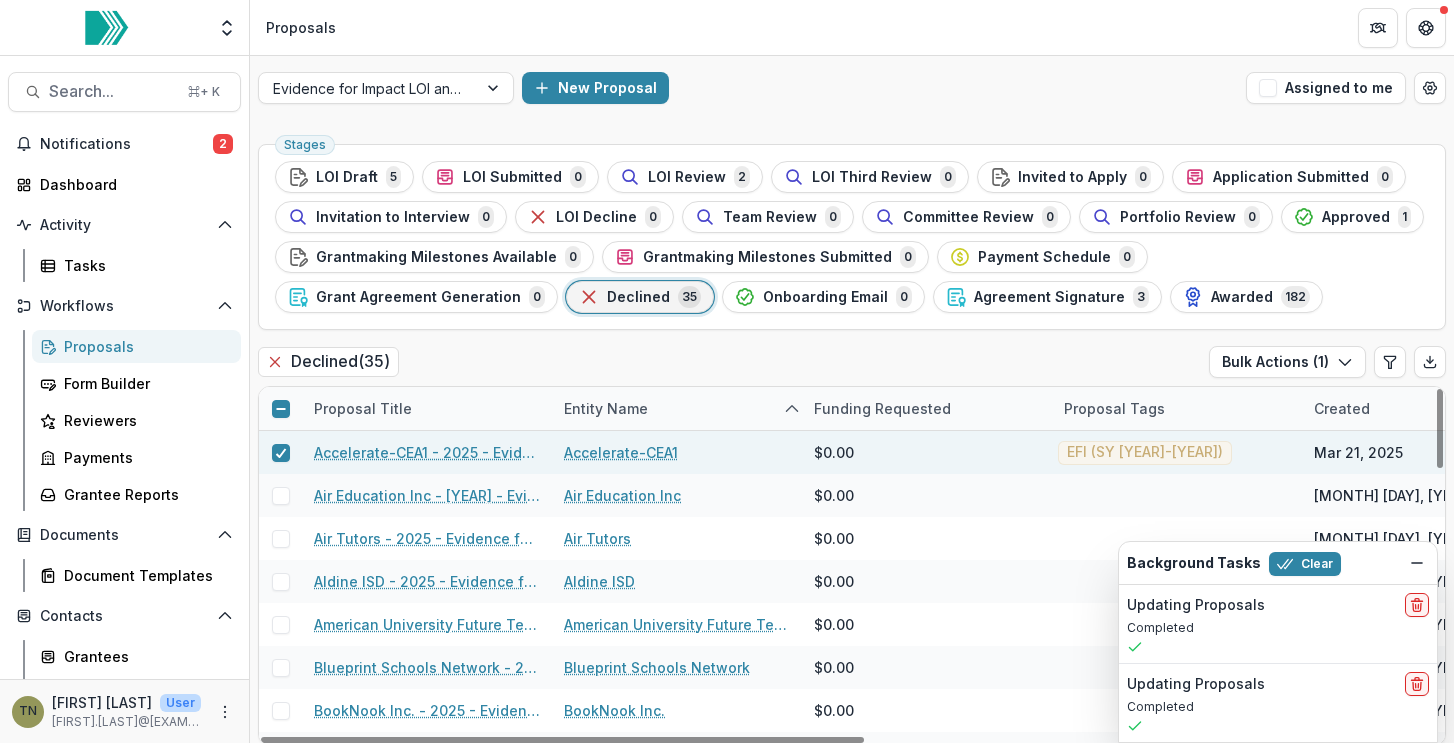 click on "Accelerate-CEA1 - 2025 - Evidence for Impact Letter of Interest Form" at bounding box center (427, 452) 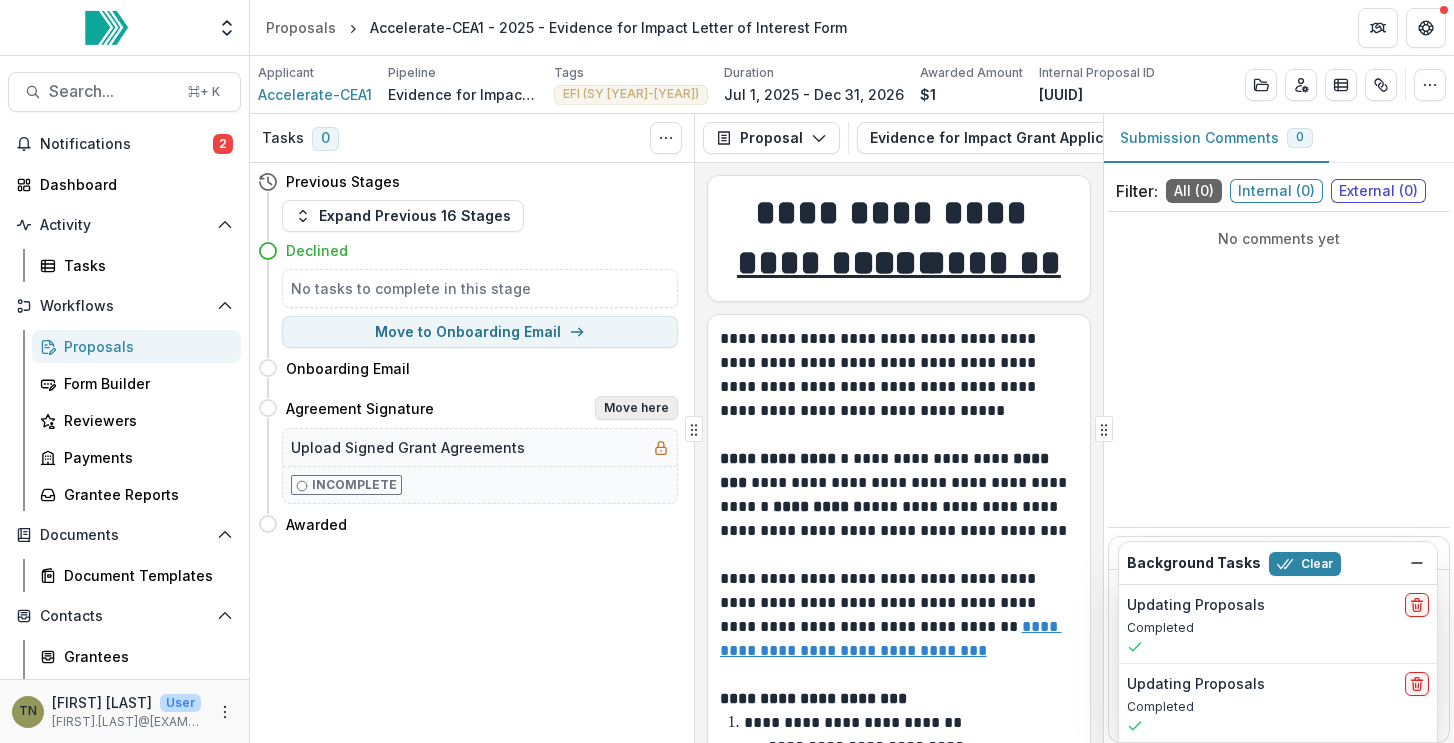 click on "Move here" at bounding box center (636, 408) 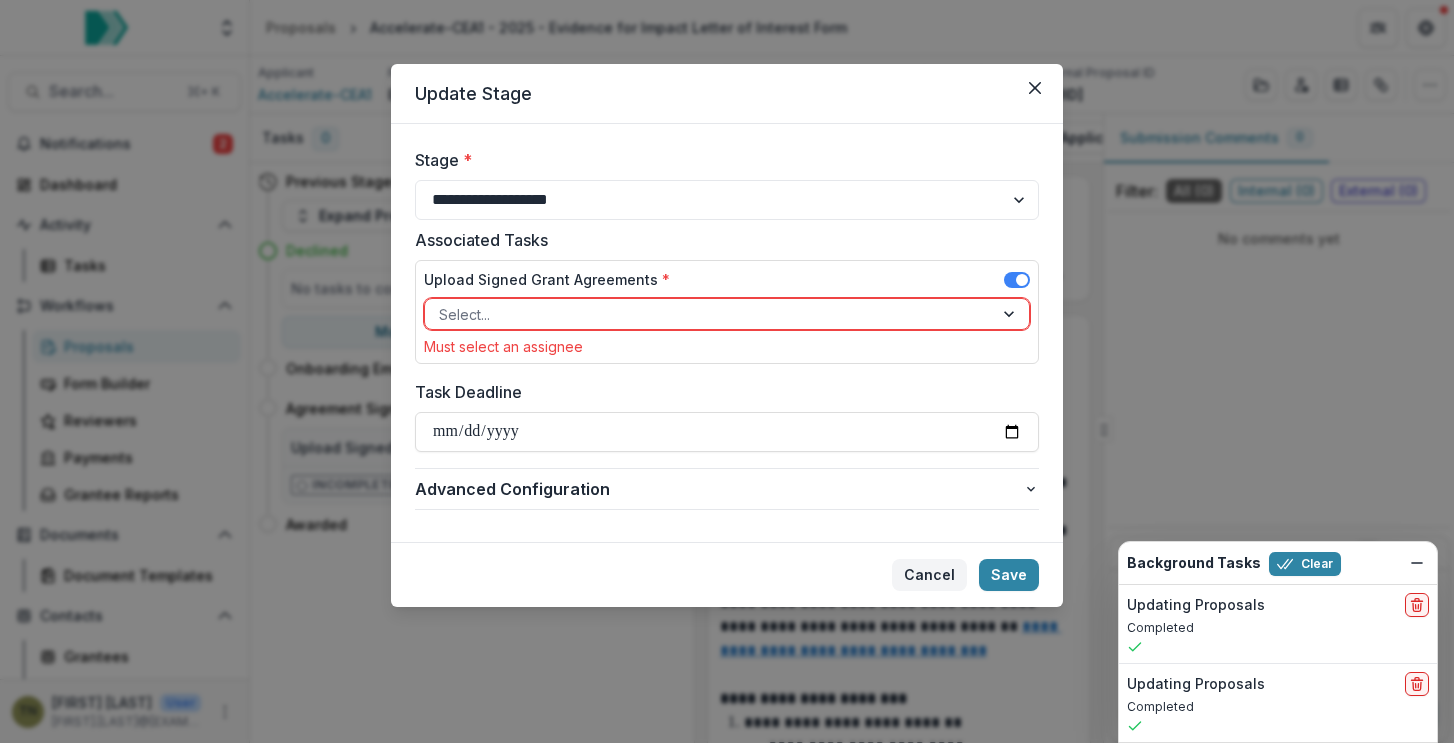 click on "Cancel" at bounding box center (929, 575) 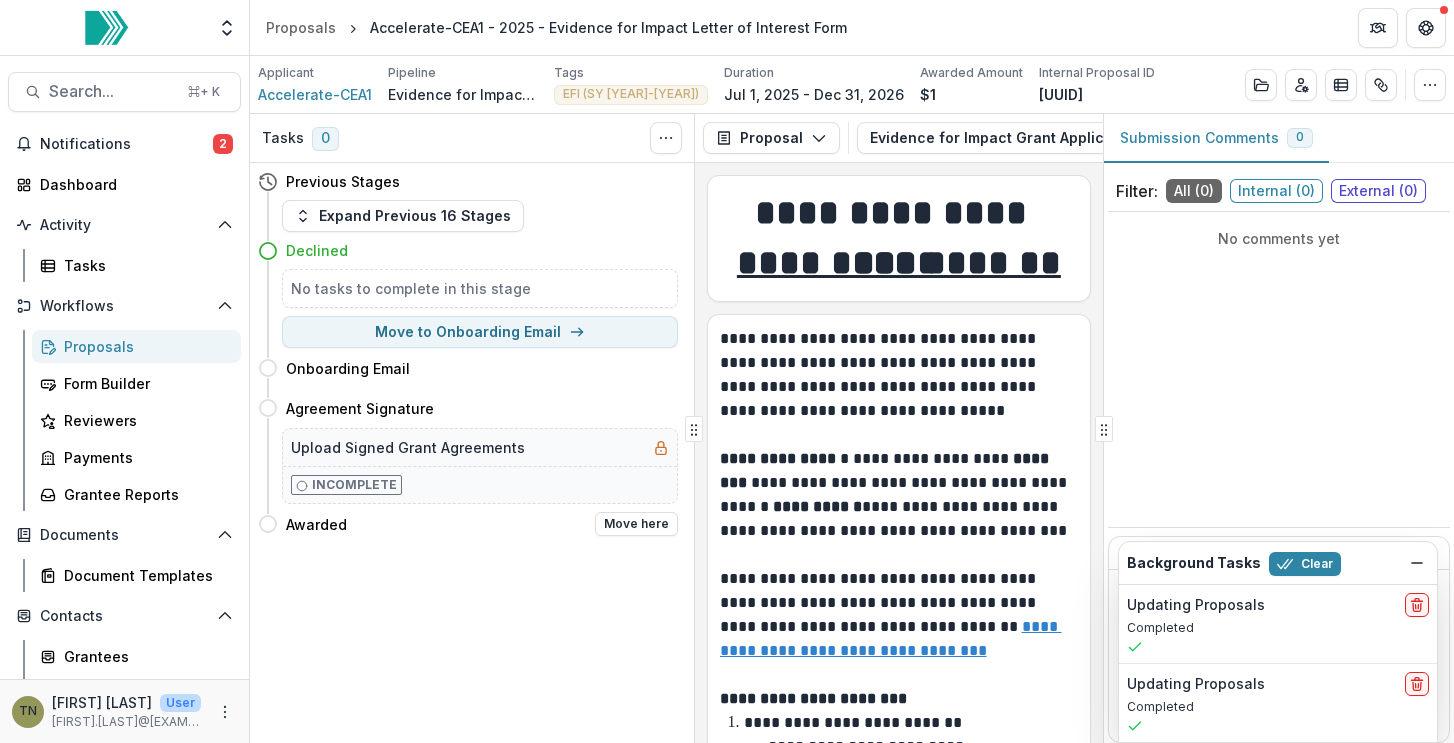 click on "Awarded Move here" at bounding box center (482, 524) 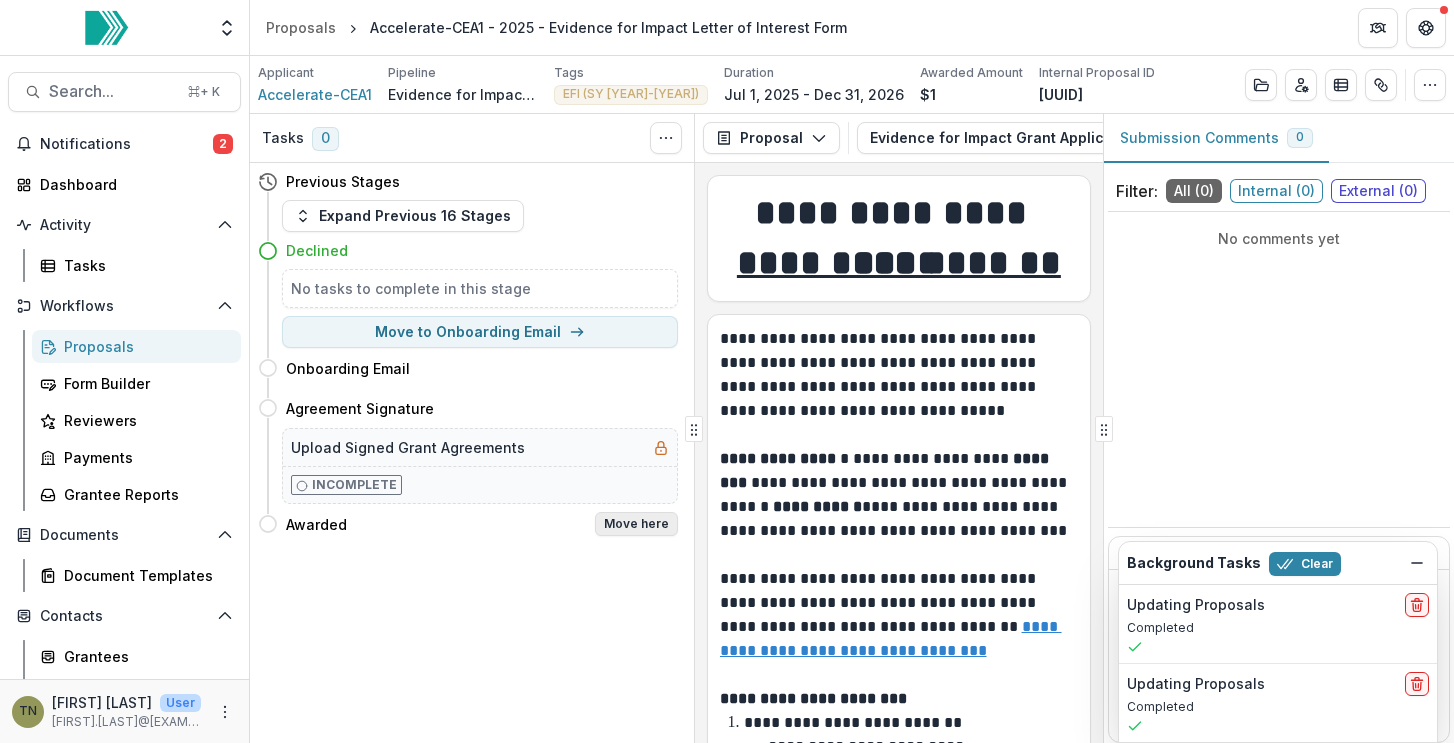 click on "Move here" at bounding box center (636, 524) 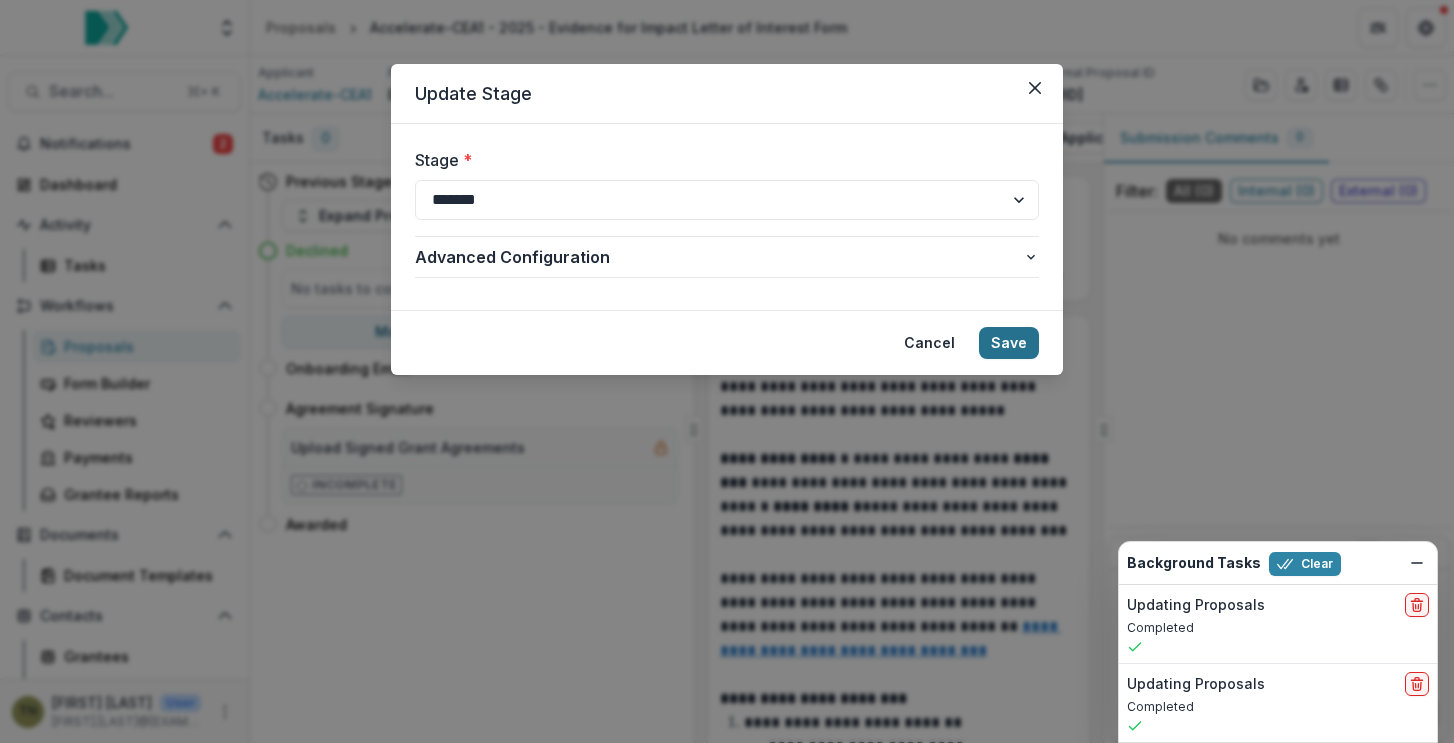 click on "Save" at bounding box center [1009, 343] 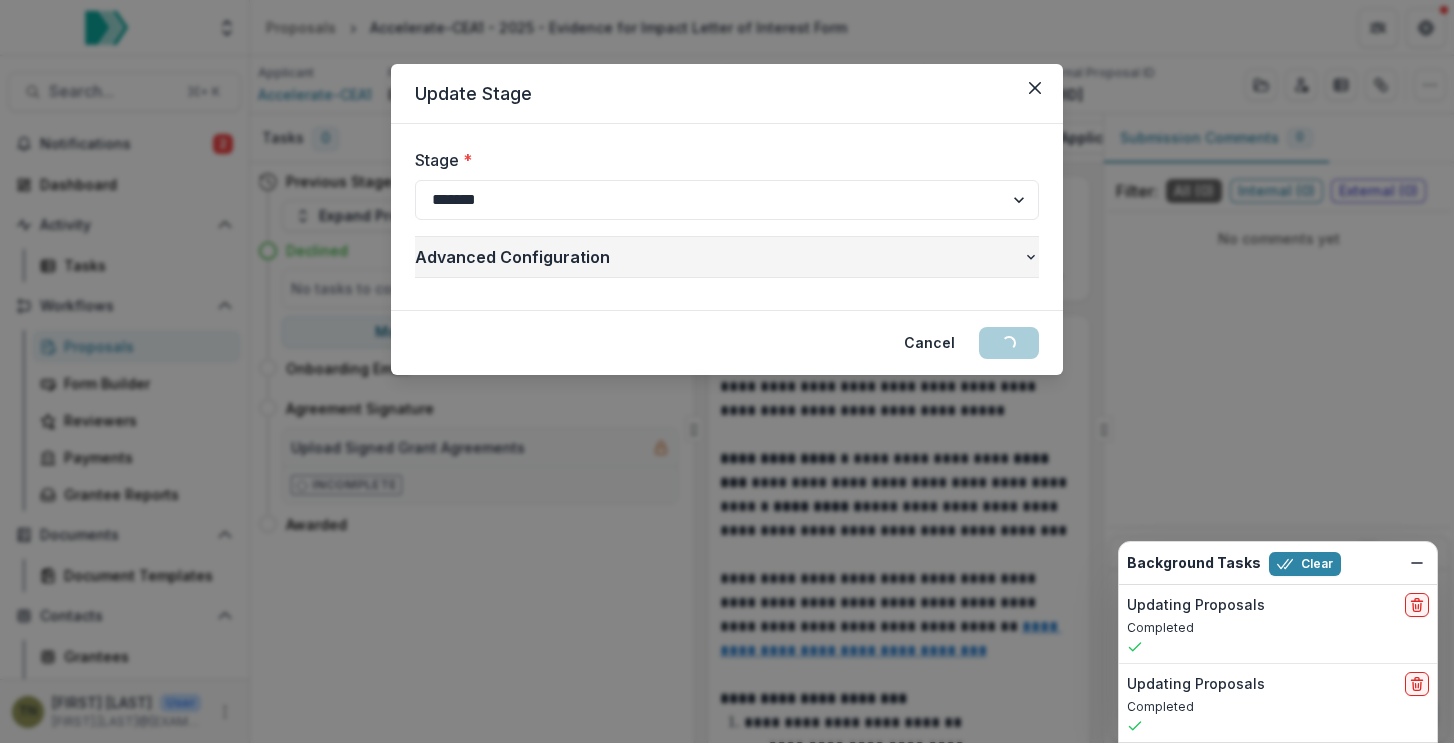 click 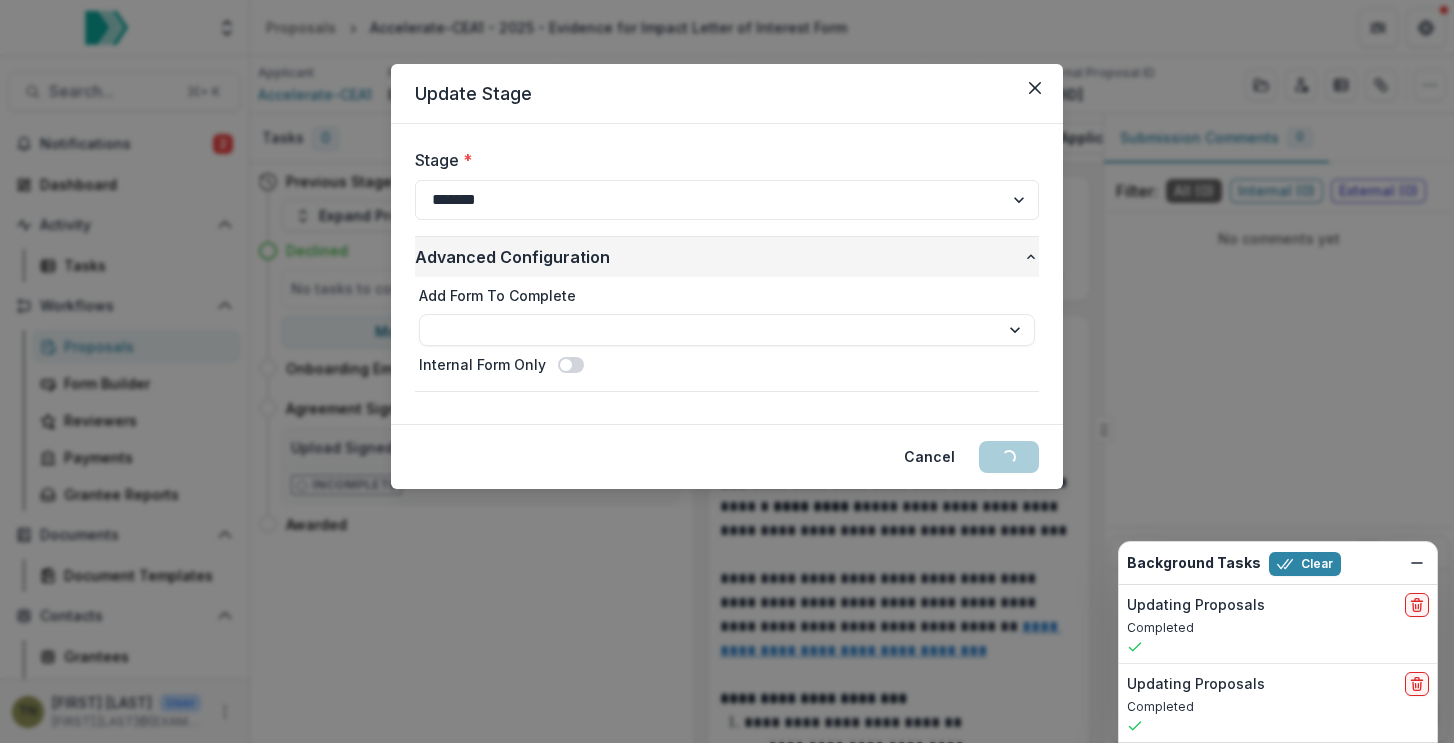 click 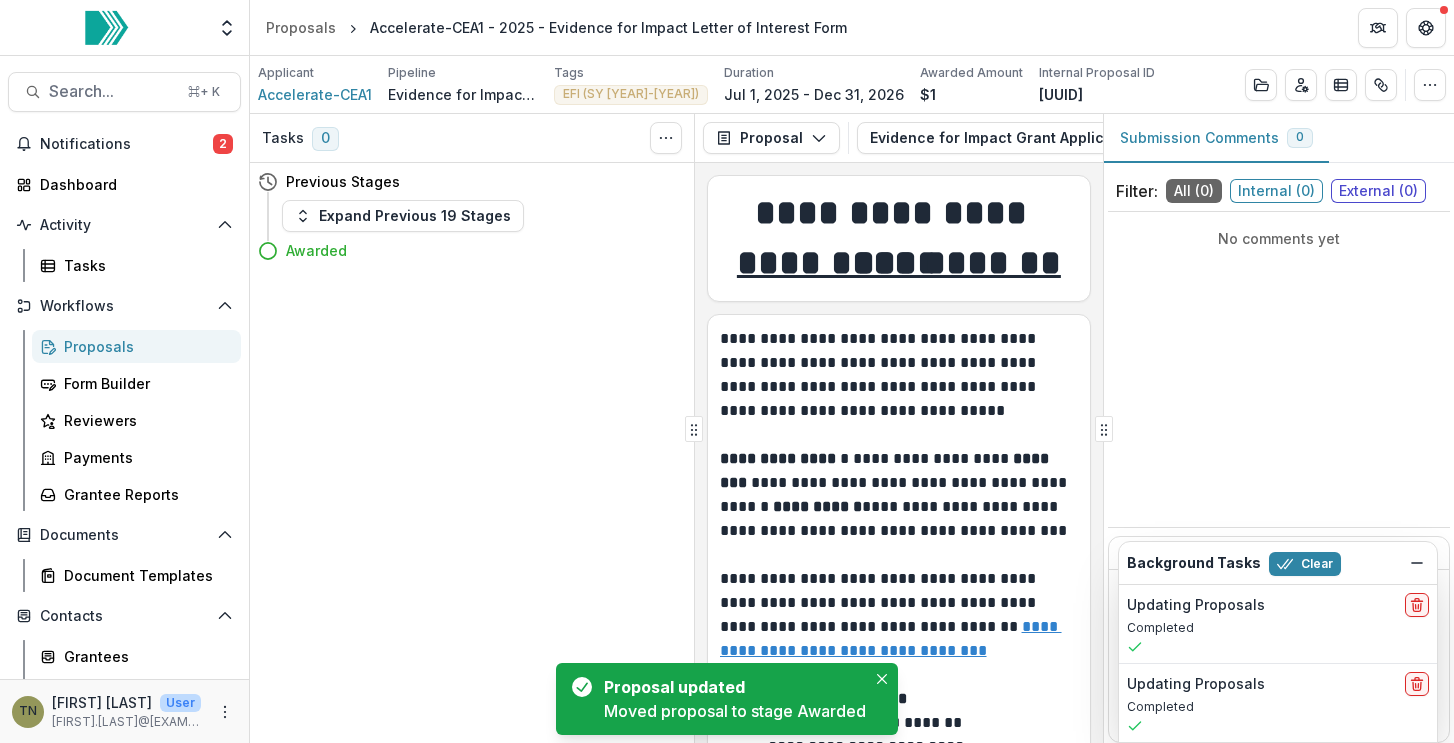 click on "Tasks 0 Show Cancelled Tasks Previous Stages Expand Previous 19 Stages Awarded" at bounding box center (472, 428) 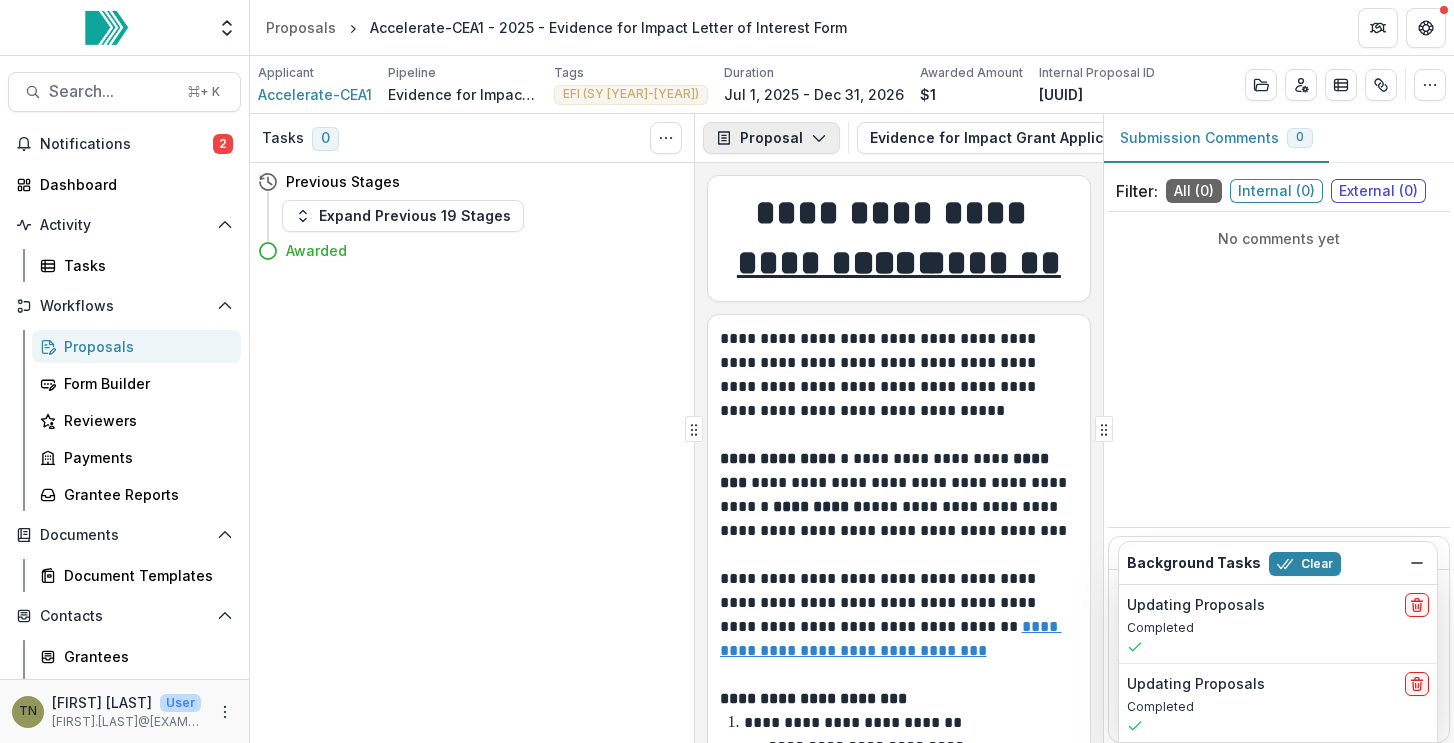 click on "Proposal" at bounding box center (771, 138) 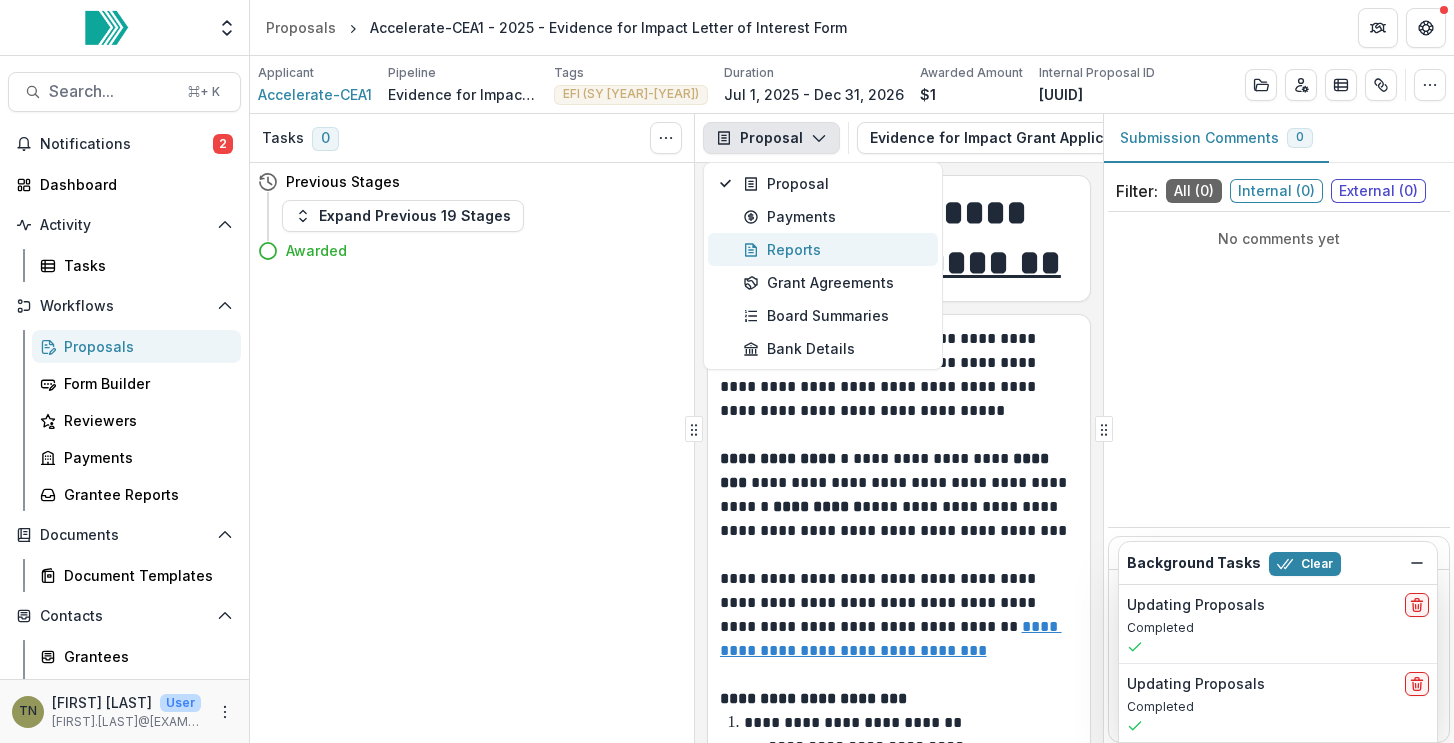 click on "Reports" at bounding box center (834, 249) 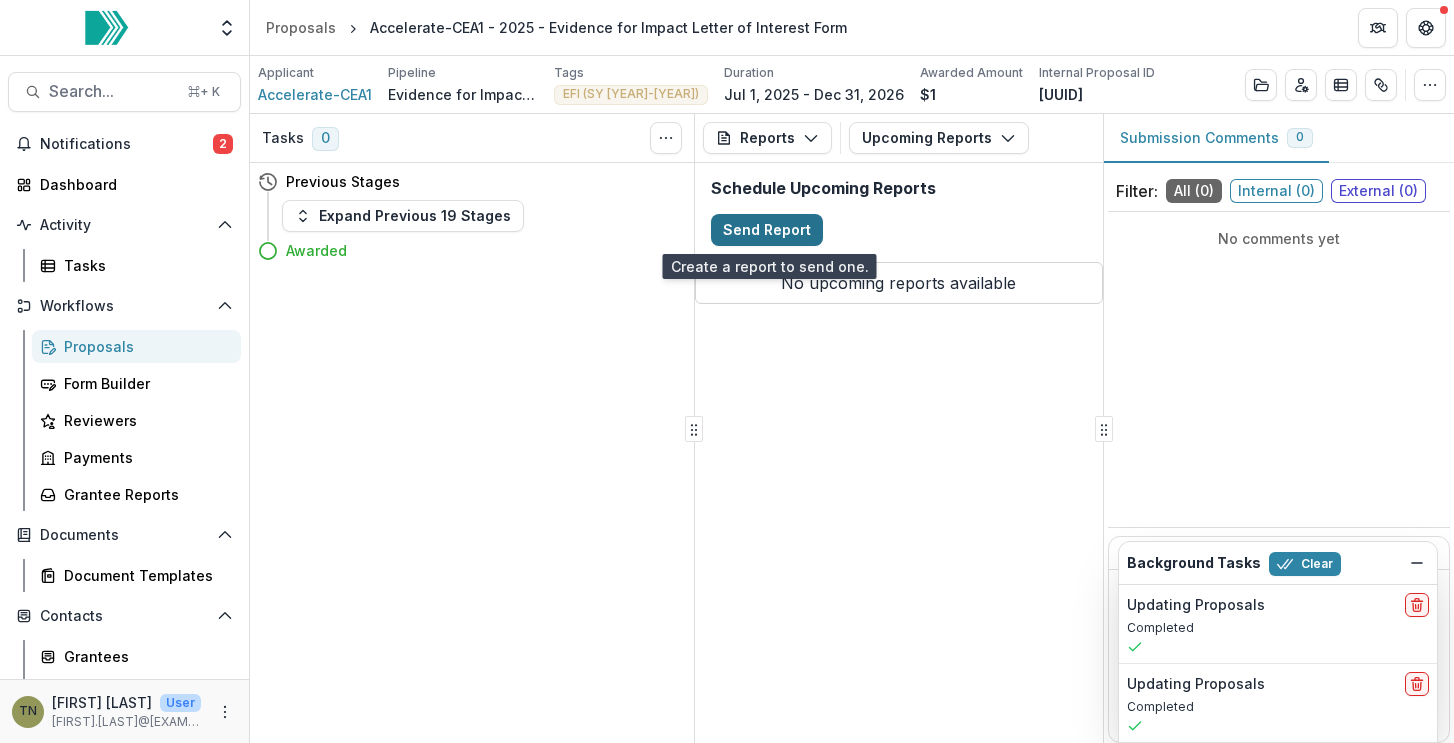 click on "Send Report" at bounding box center (767, 230) 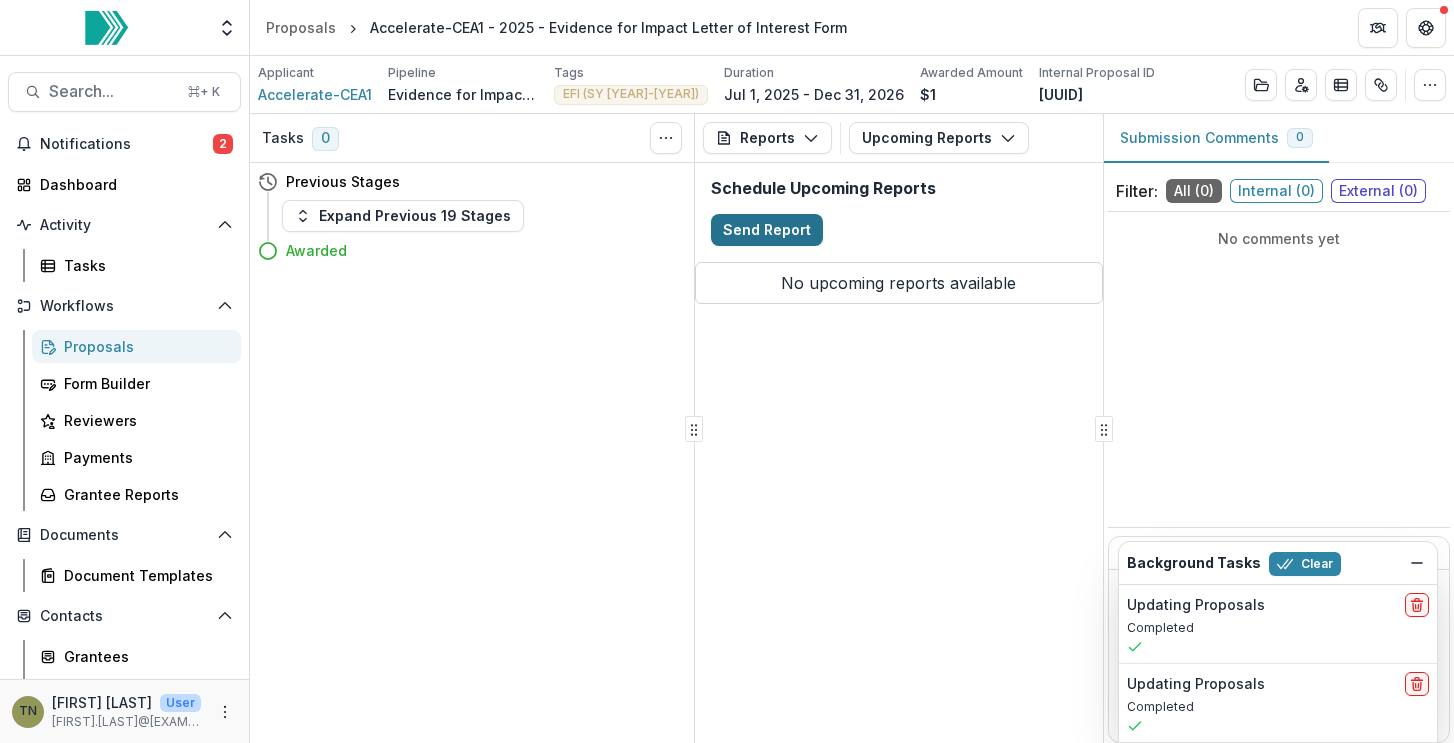 select on "********" 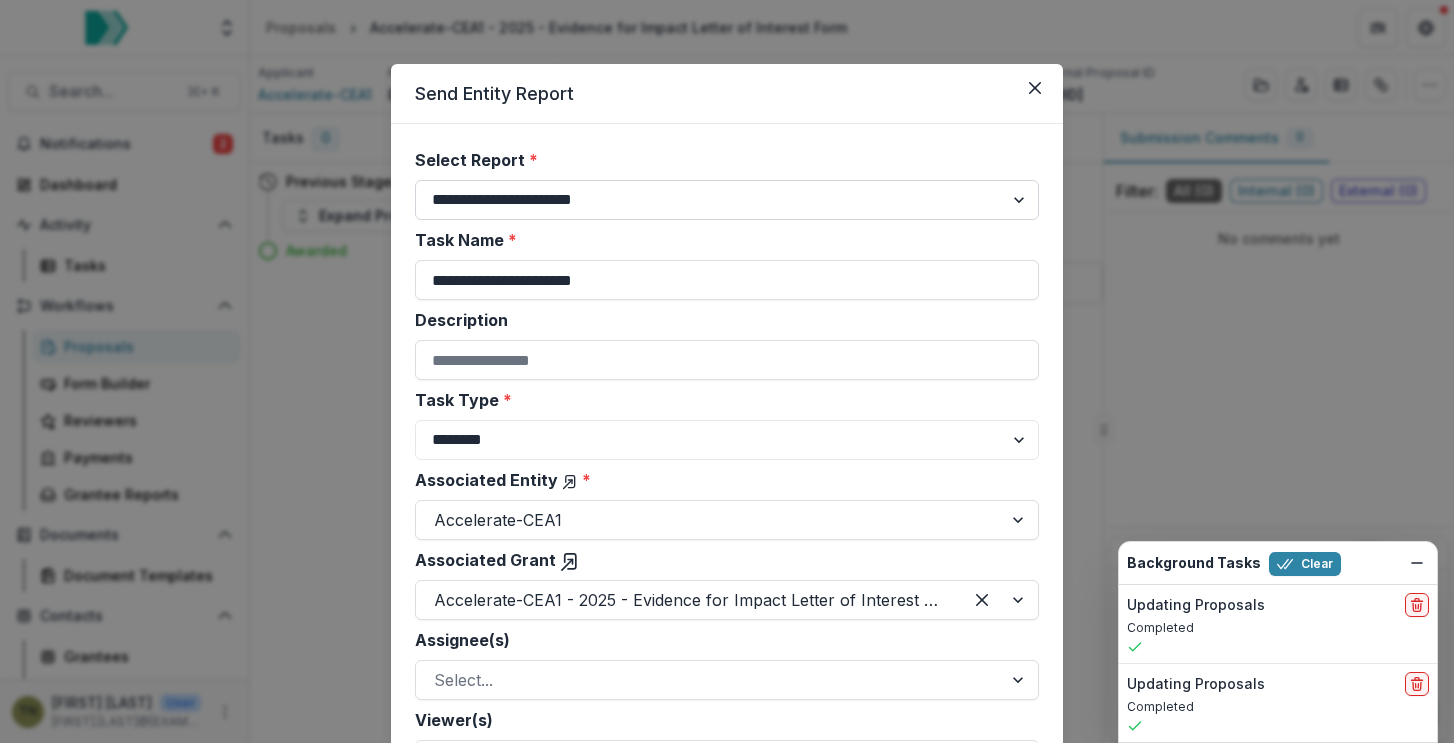 click on "**********" at bounding box center [727, 200] 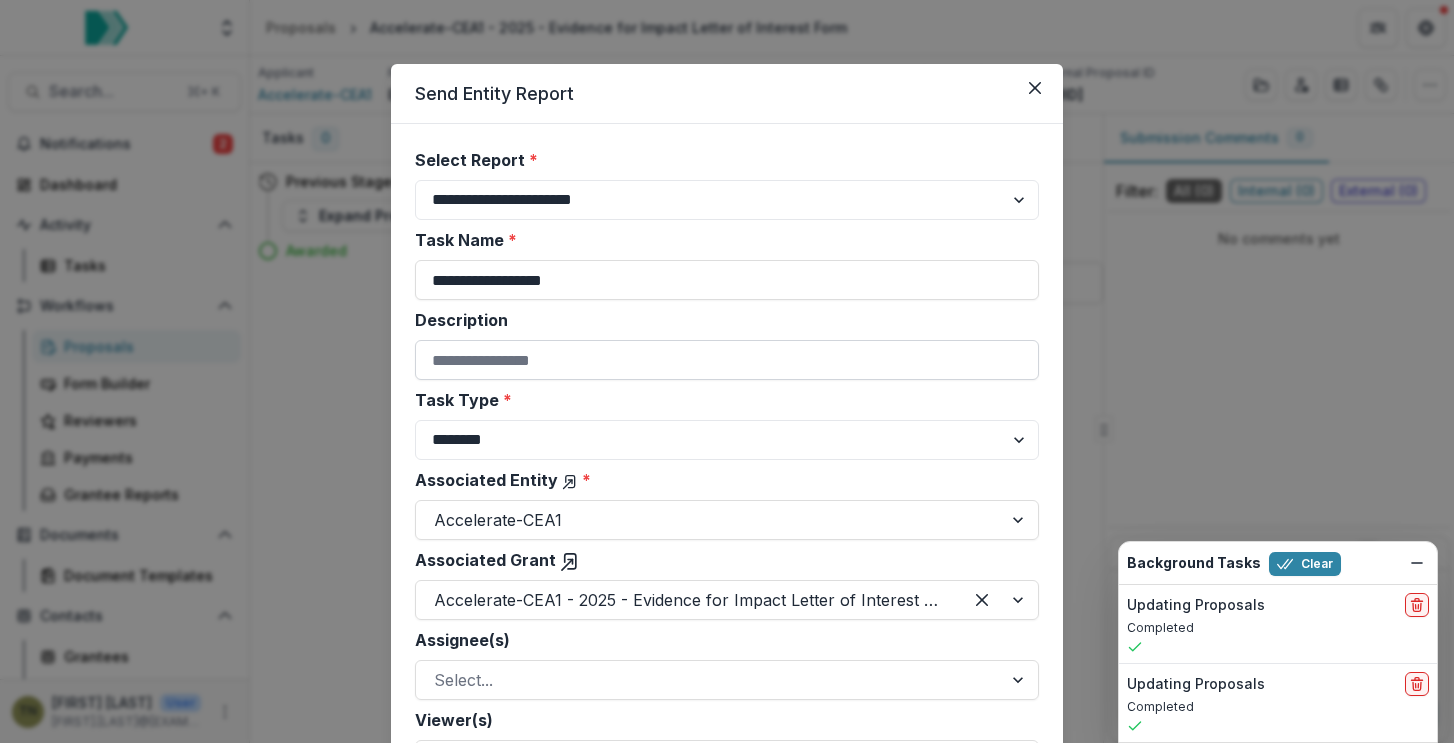 click on "Description" at bounding box center [727, 360] 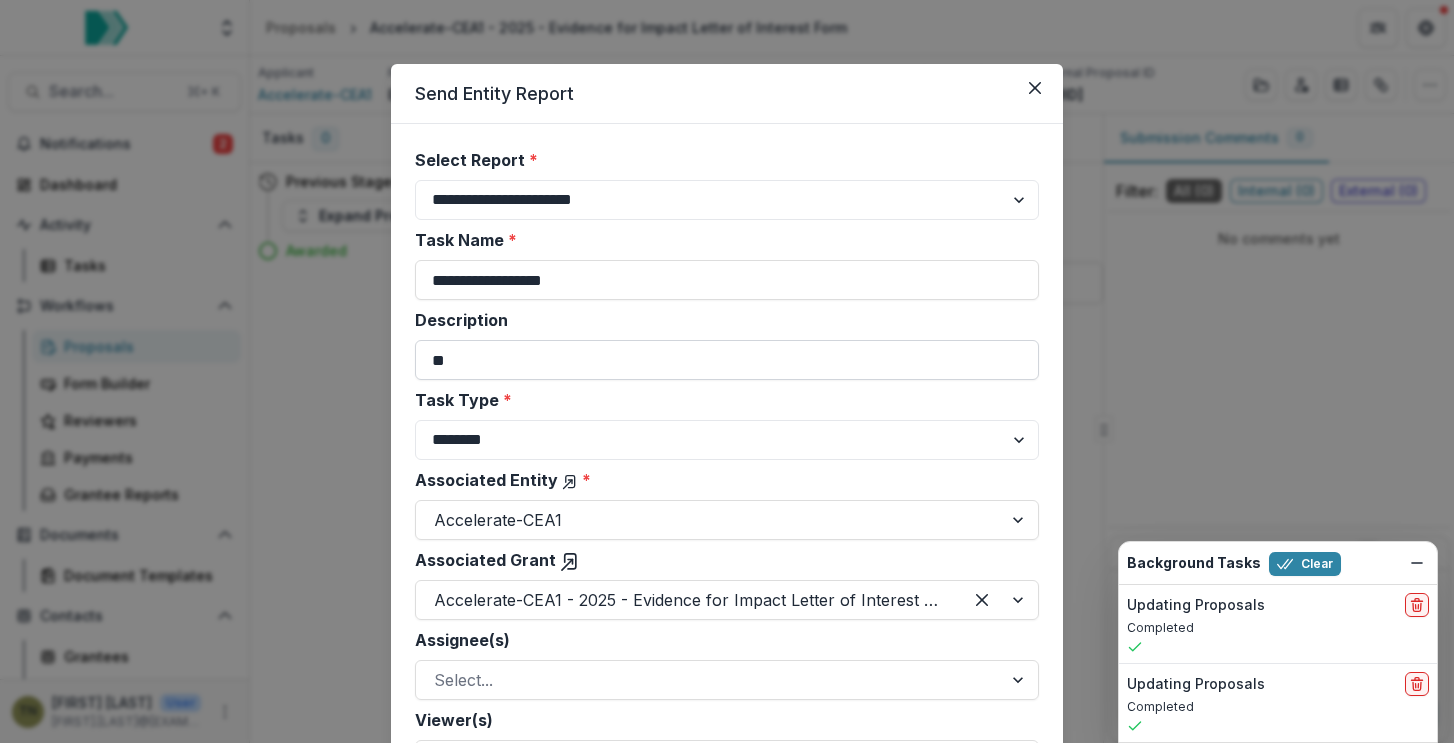 type on "*" 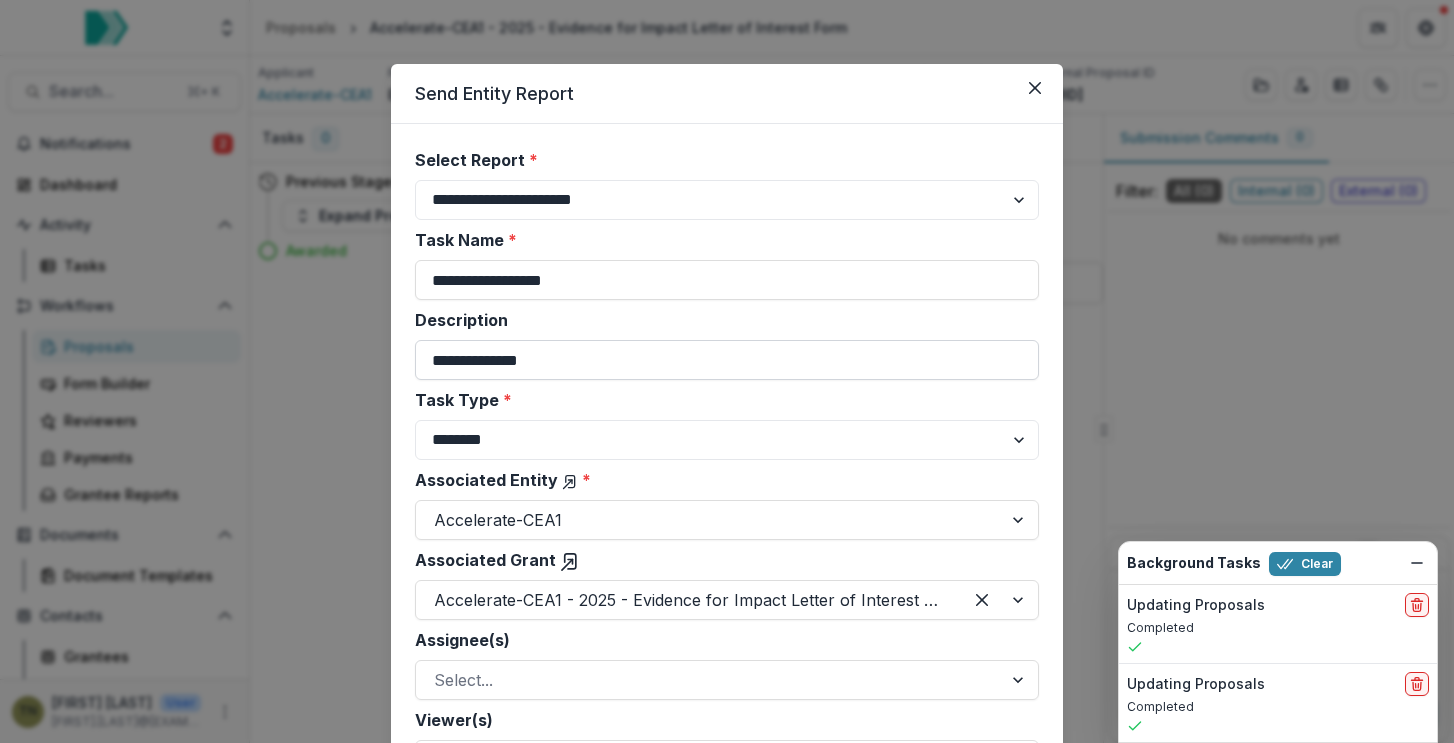 click on "**********" at bounding box center (727, 360) 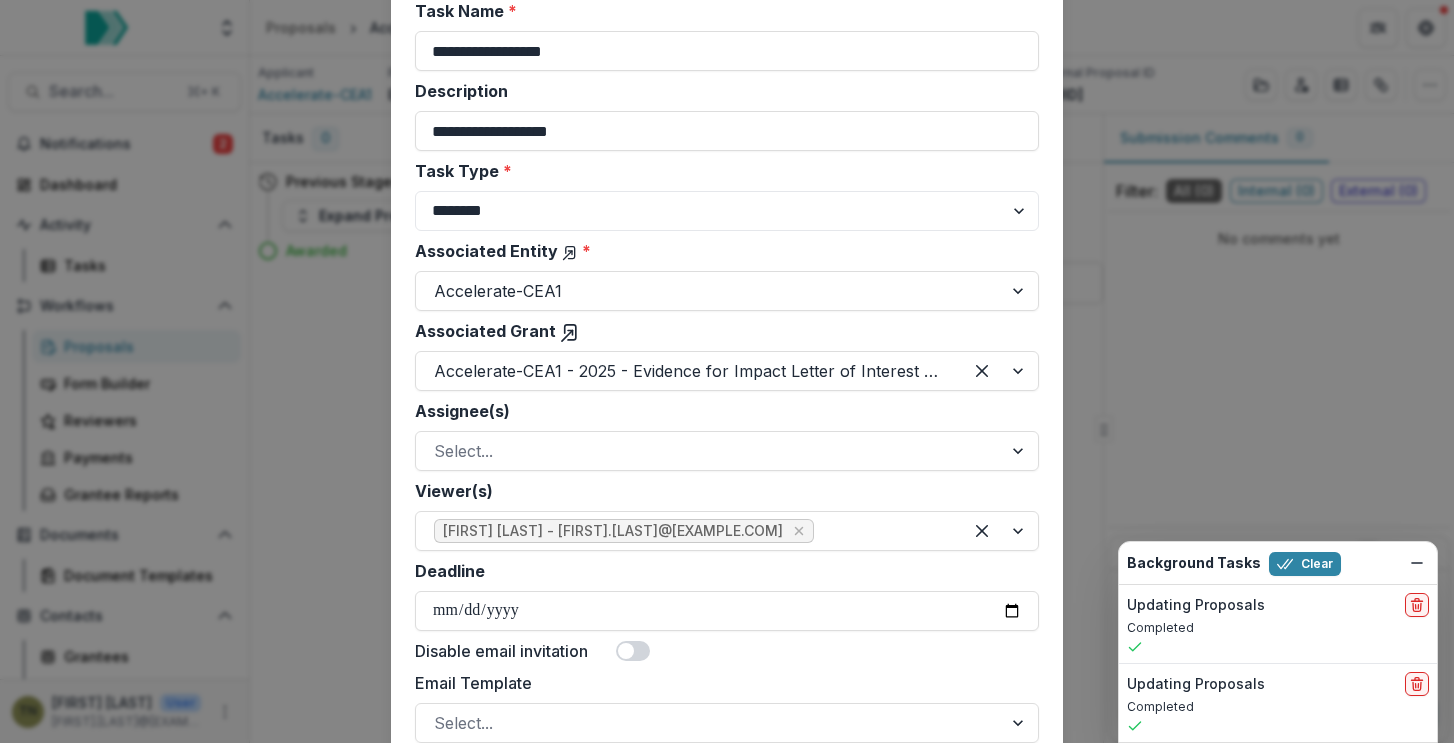 scroll, scrollTop: 249, scrollLeft: 0, axis: vertical 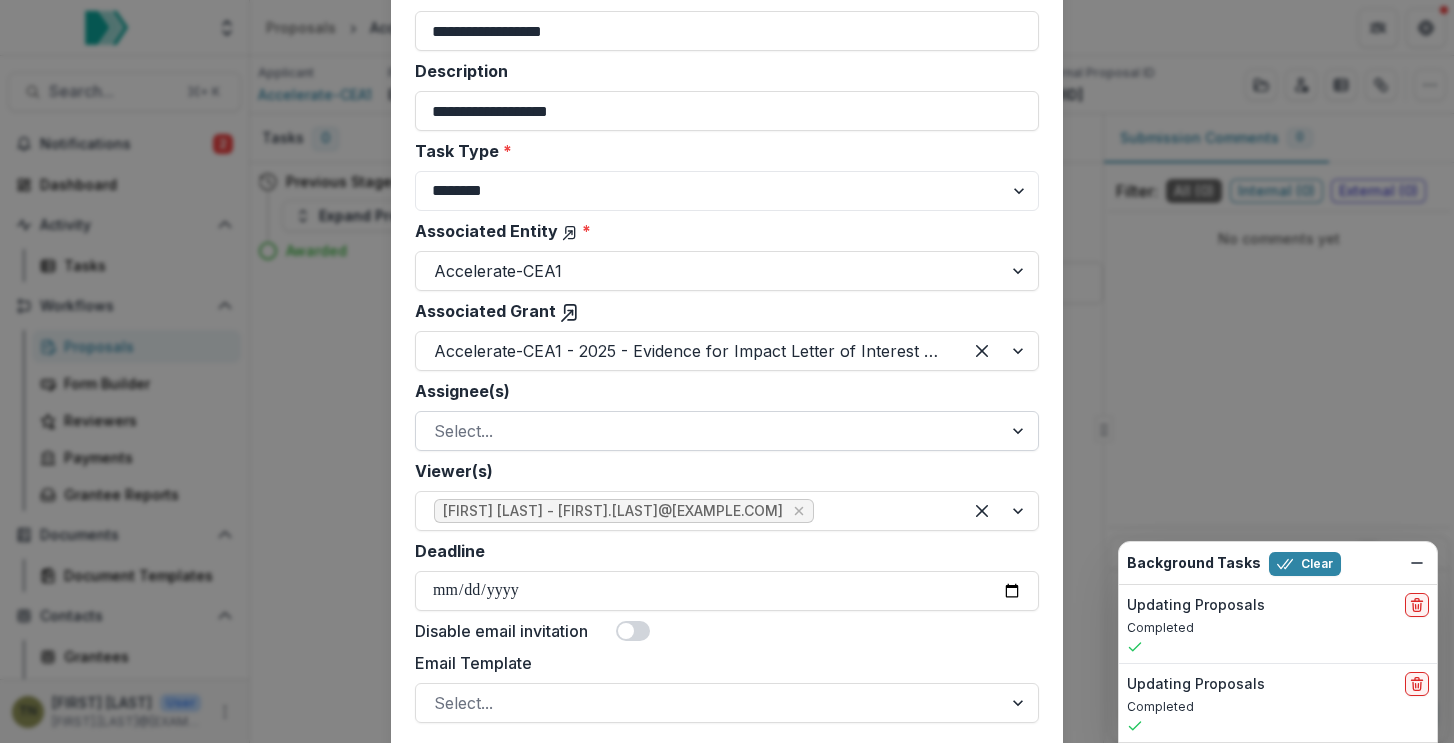 type on "**********" 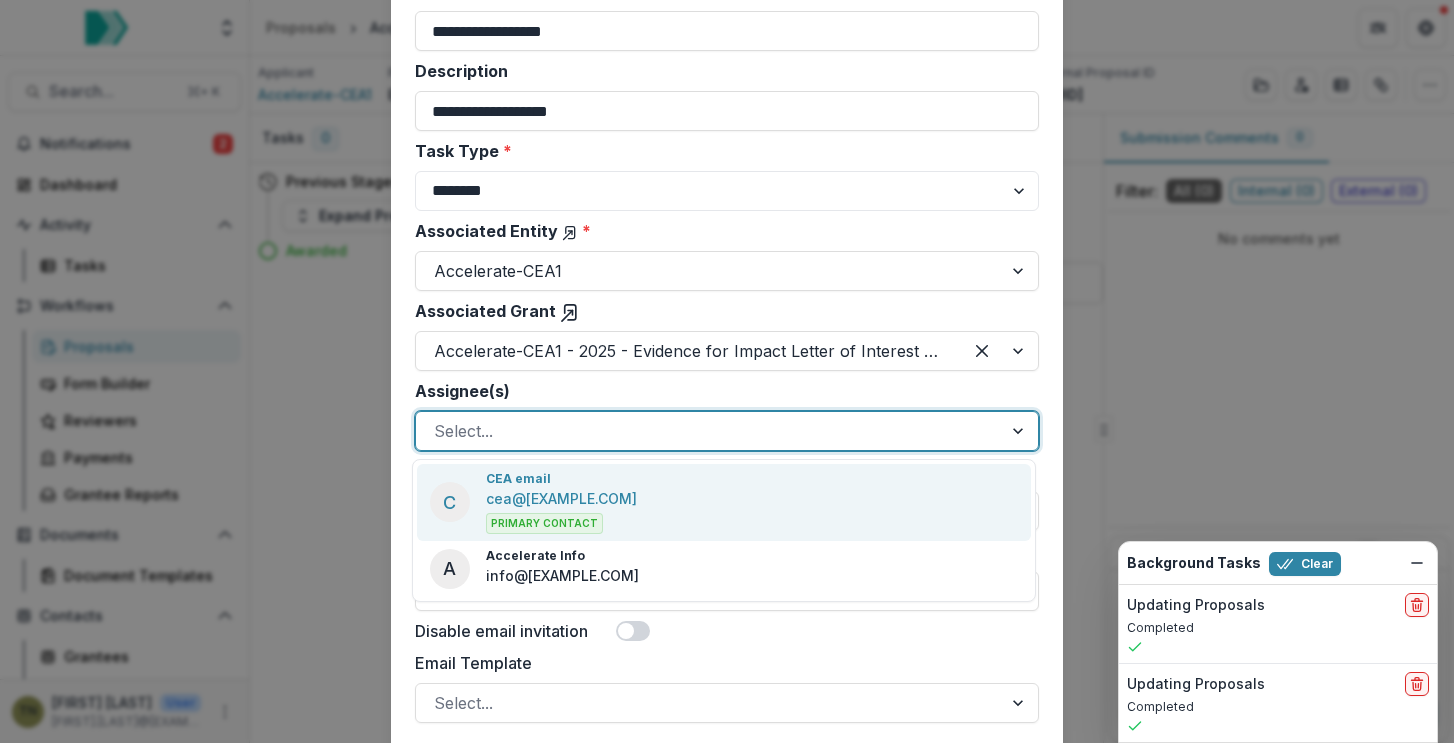 click on "C CEA email cea@accelerate.us Primary Contact" at bounding box center (724, 502) 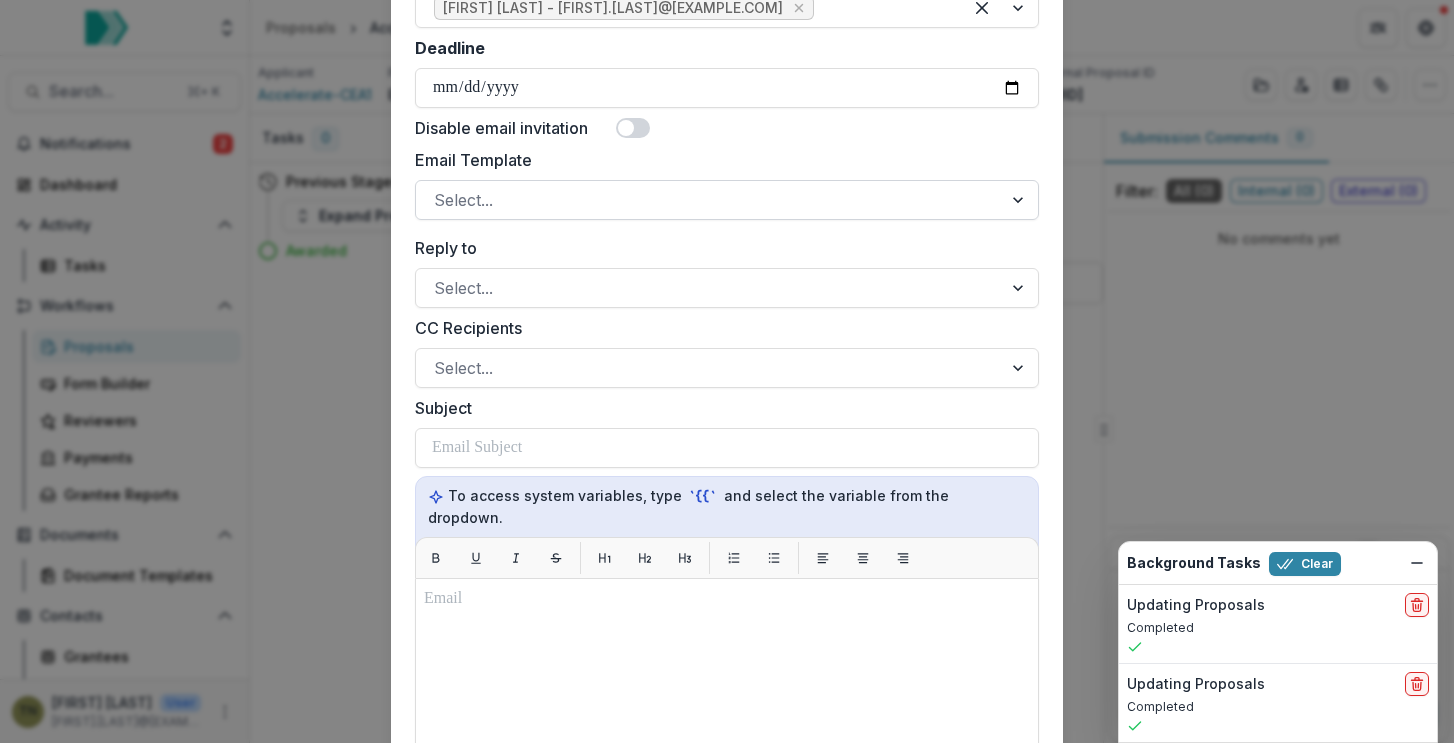 scroll, scrollTop: 749, scrollLeft: 0, axis: vertical 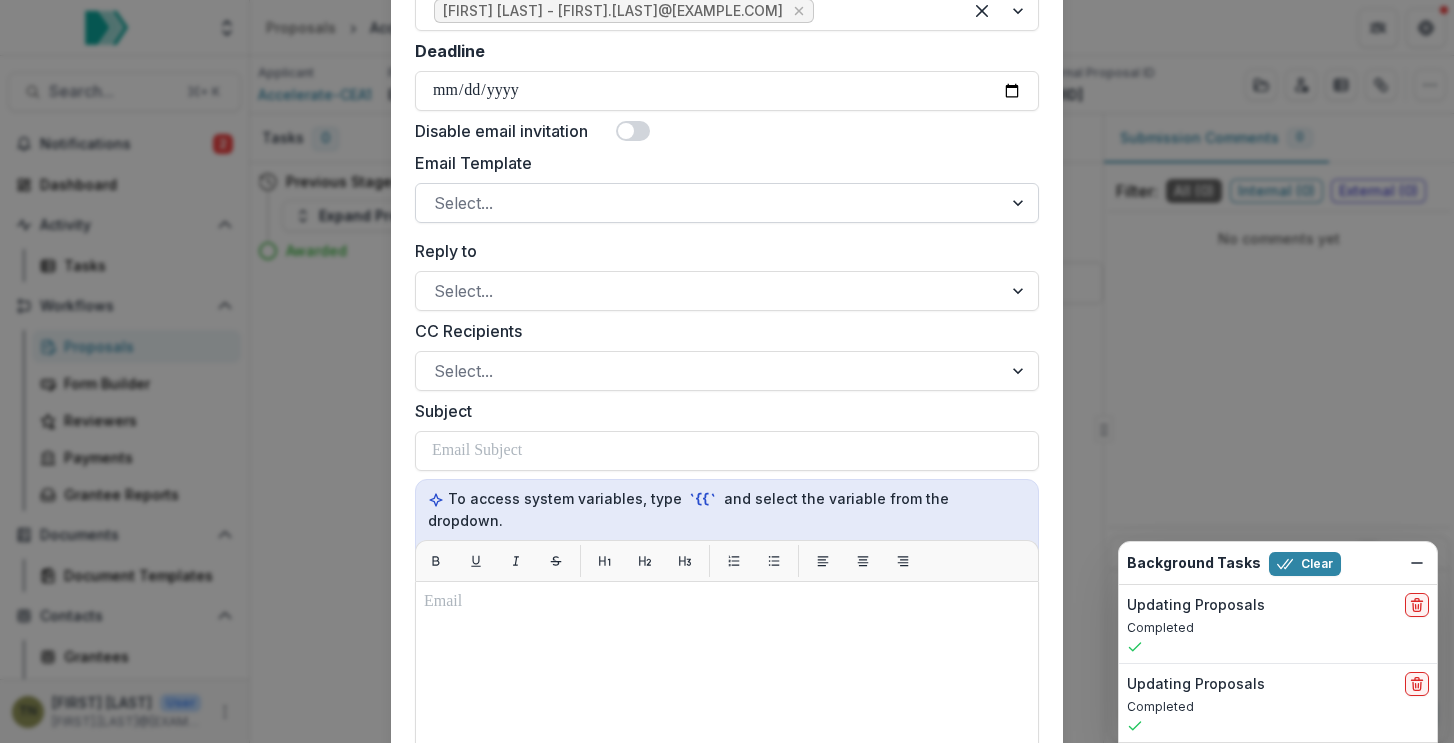 click at bounding box center [709, 203] 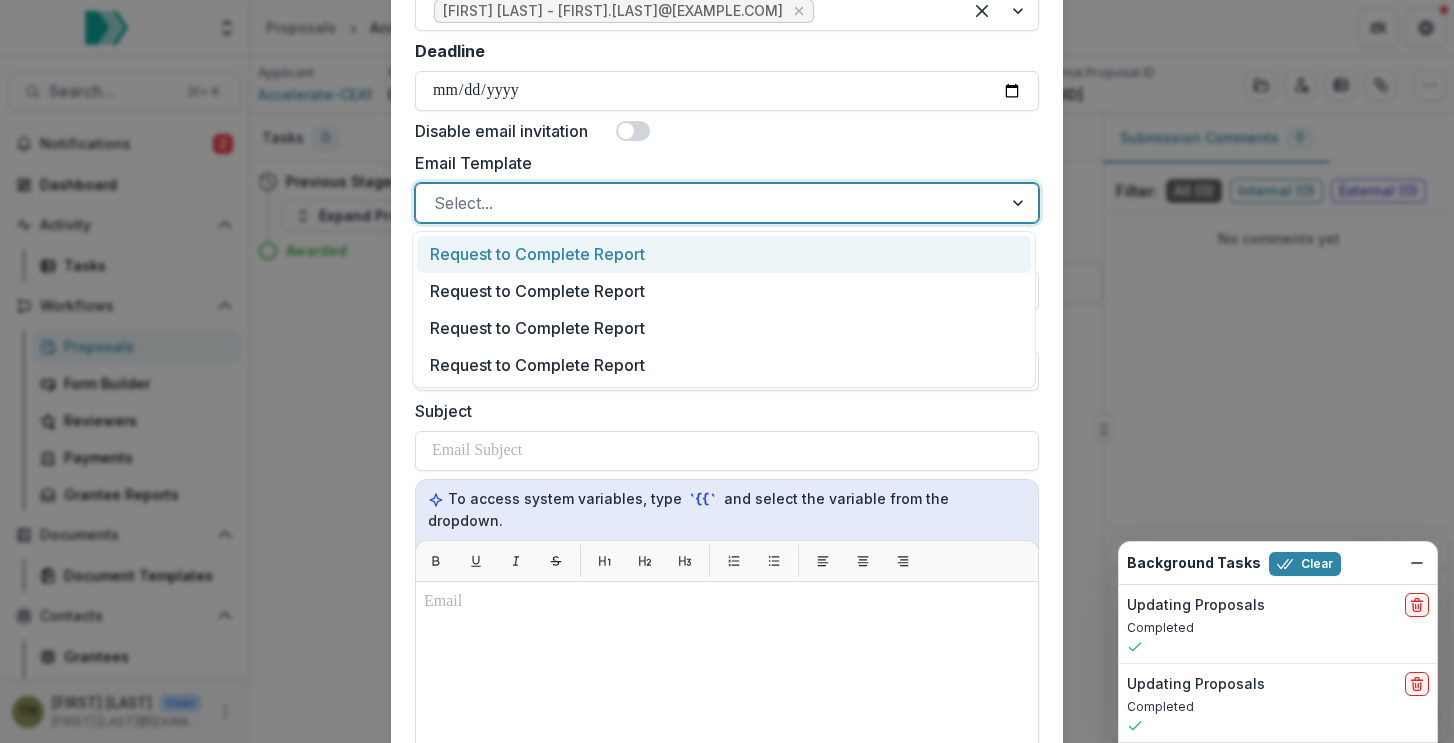 click on "Request to Complete Report" at bounding box center [724, 254] 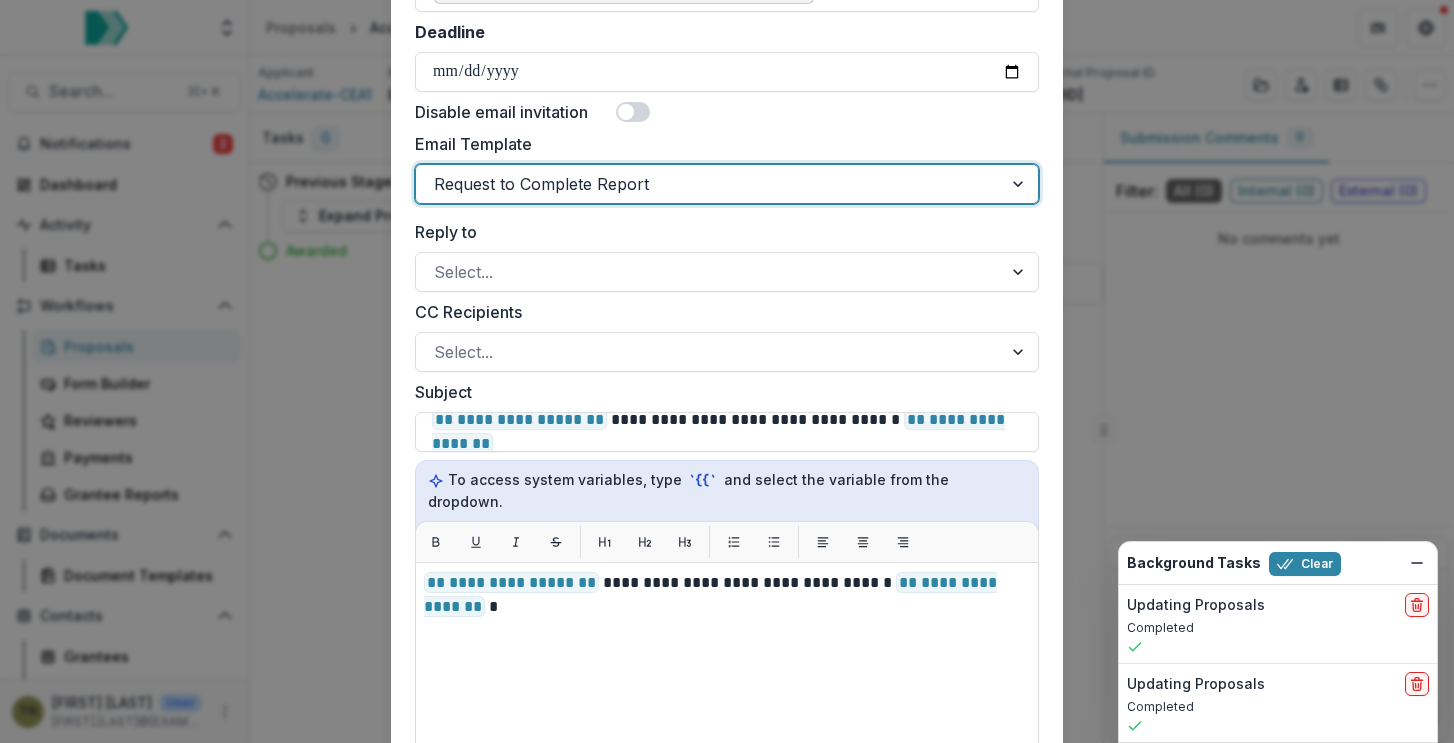 scroll, scrollTop: 780, scrollLeft: 0, axis: vertical 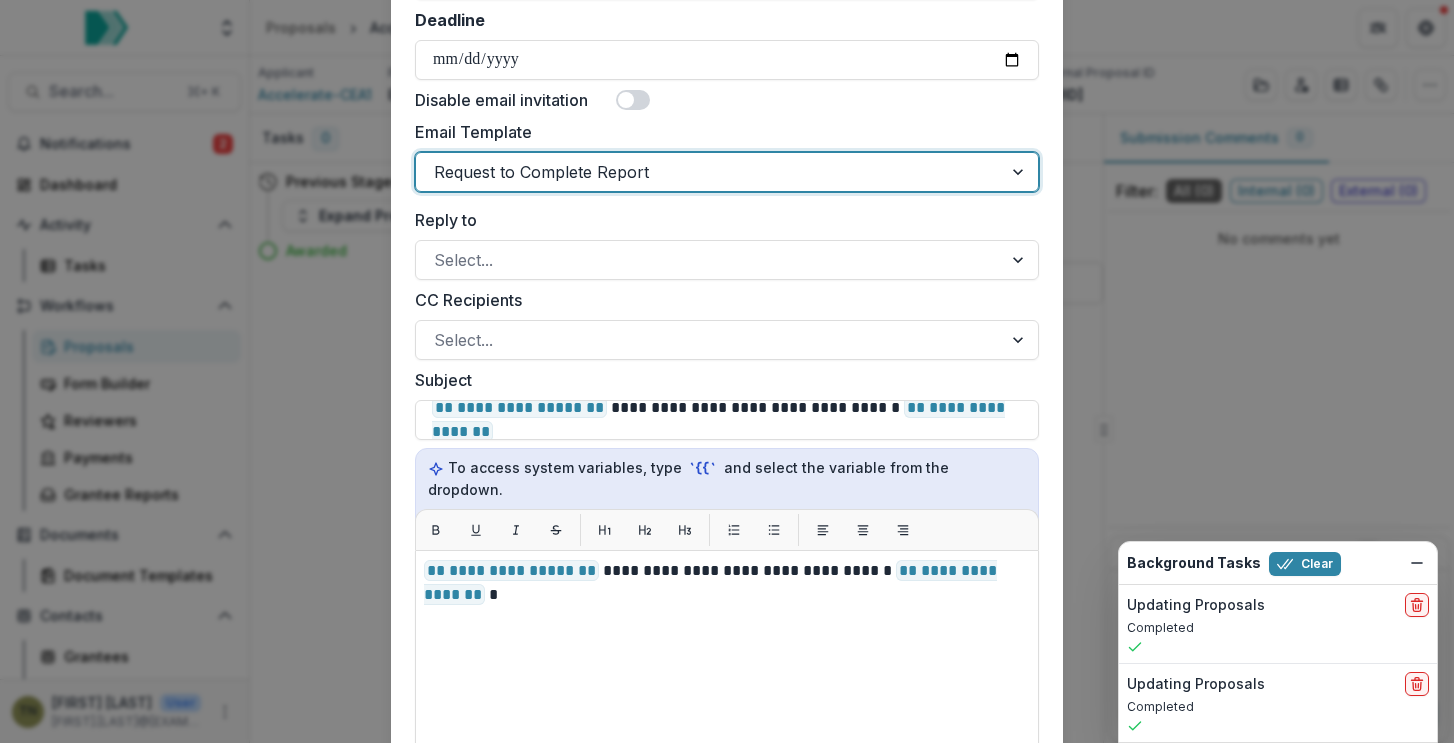 click at bounding box center [709, 172] 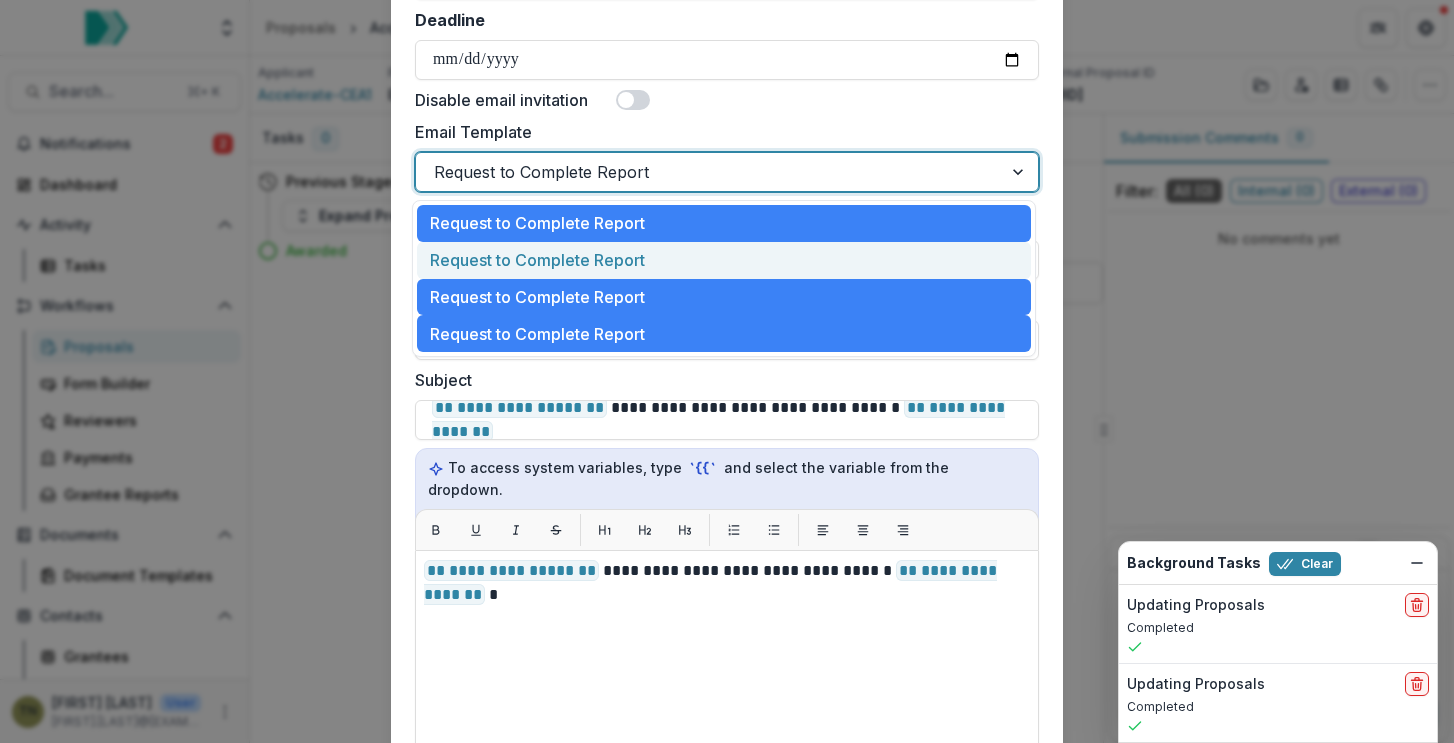 click on "Request to Complete Report" at bounding box center [724, 260] 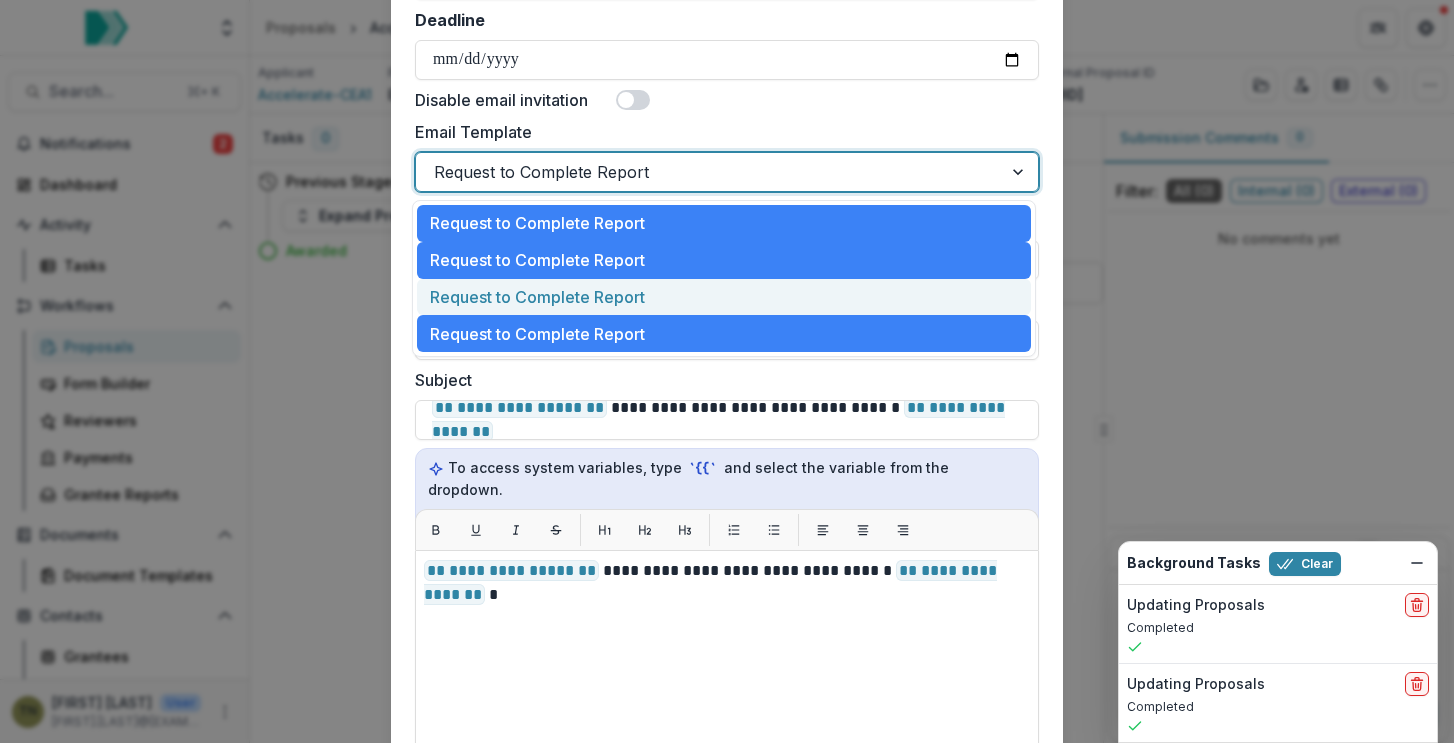 click on "Request to Complete Report" at bounding box center [724, 297] 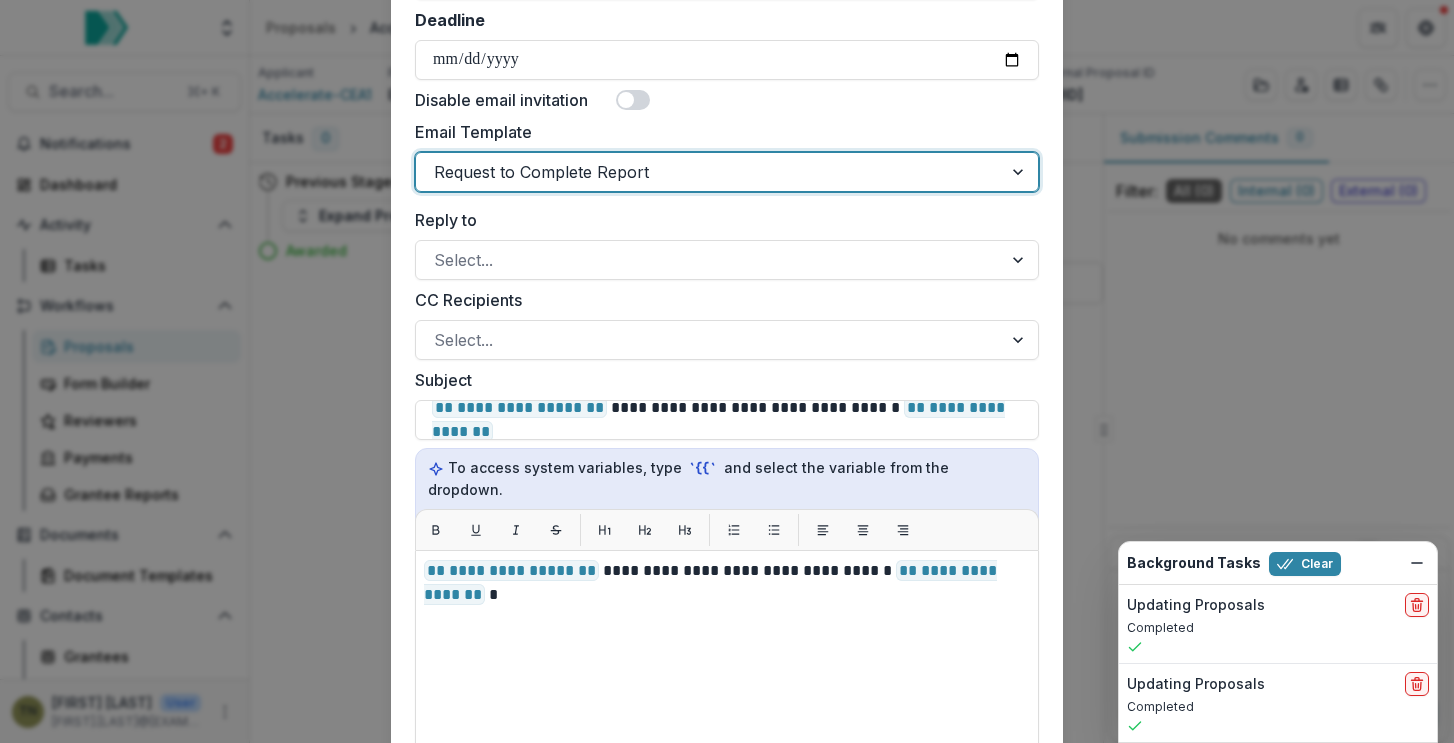 click at bounding box center [709, 172] 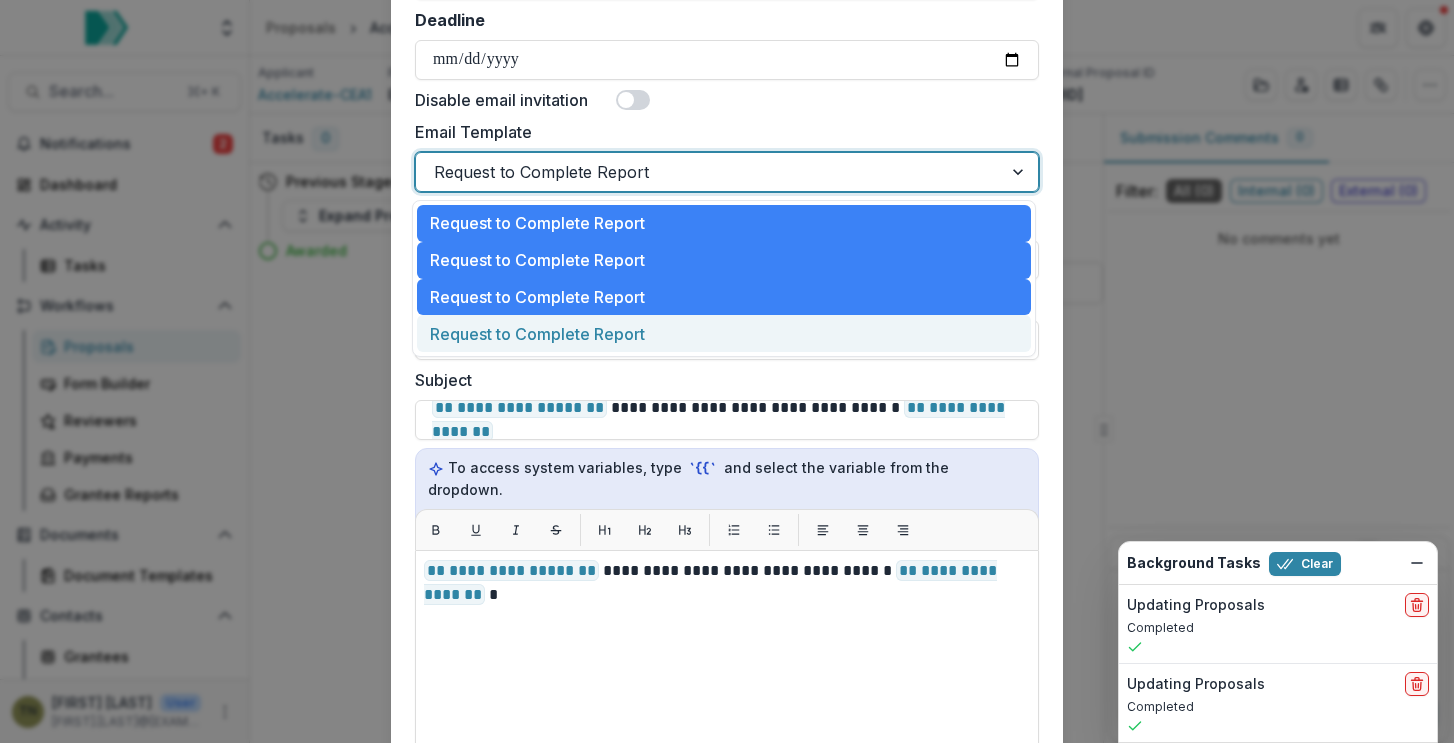 click on "Request to Complete Report" at bounding box center (724, 333) 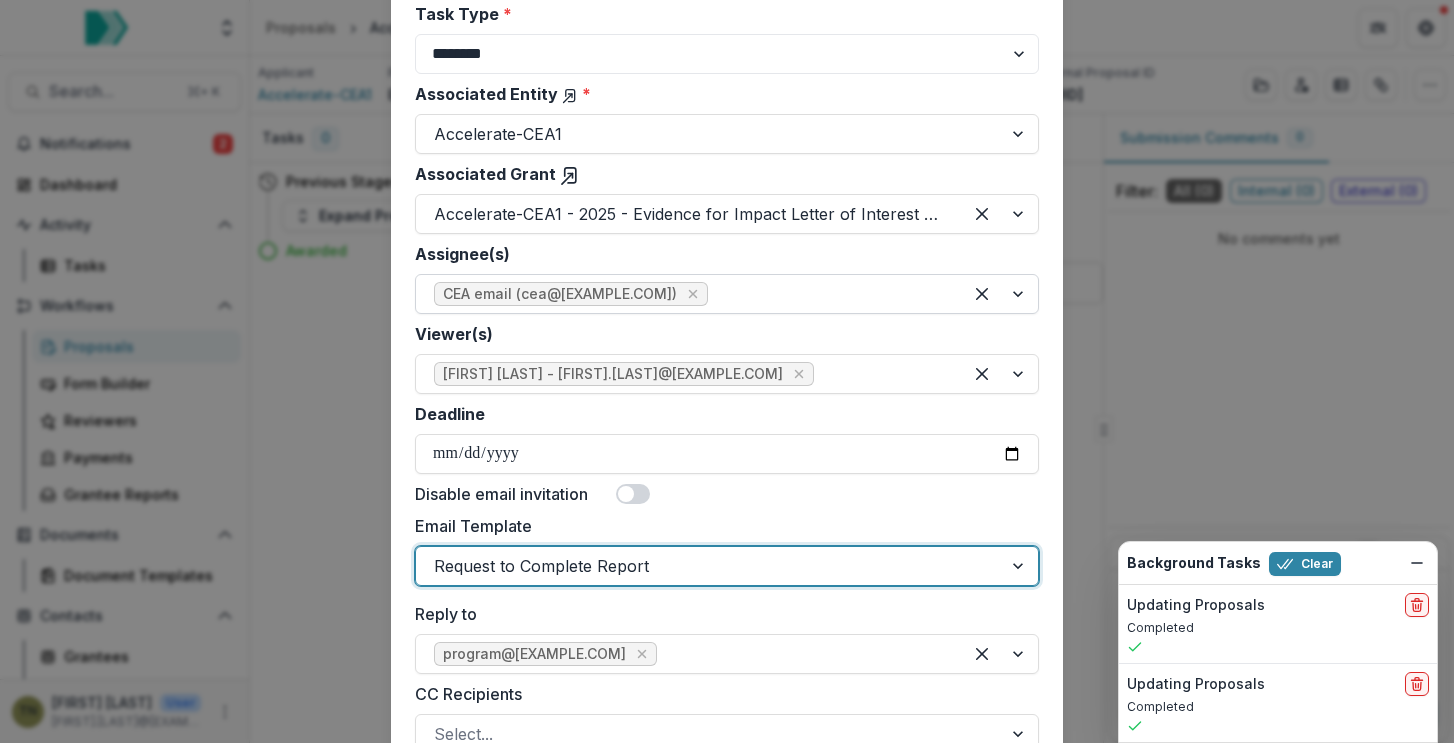 scroll, scrollTop: 0, scrollLeft: 0, axis: both 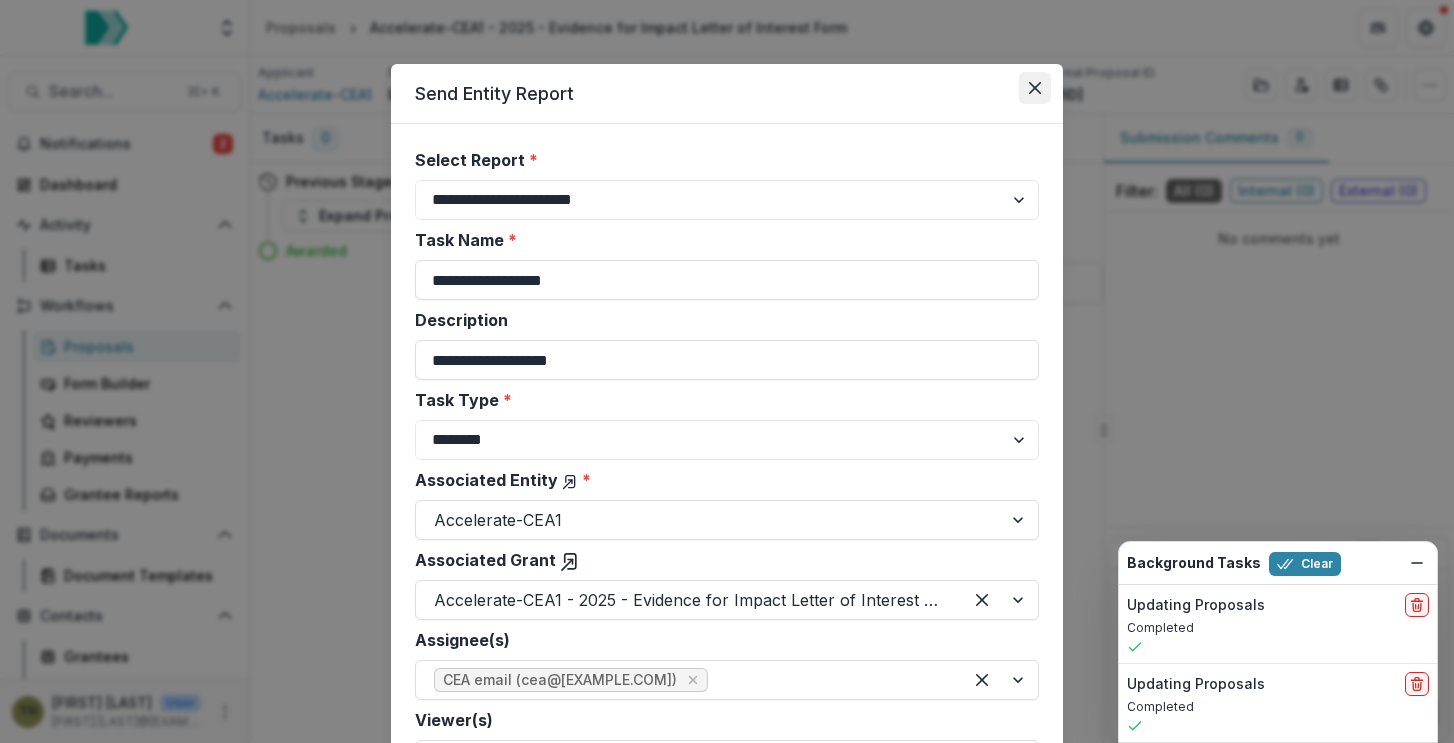 click at bounding box center [1035, 88] 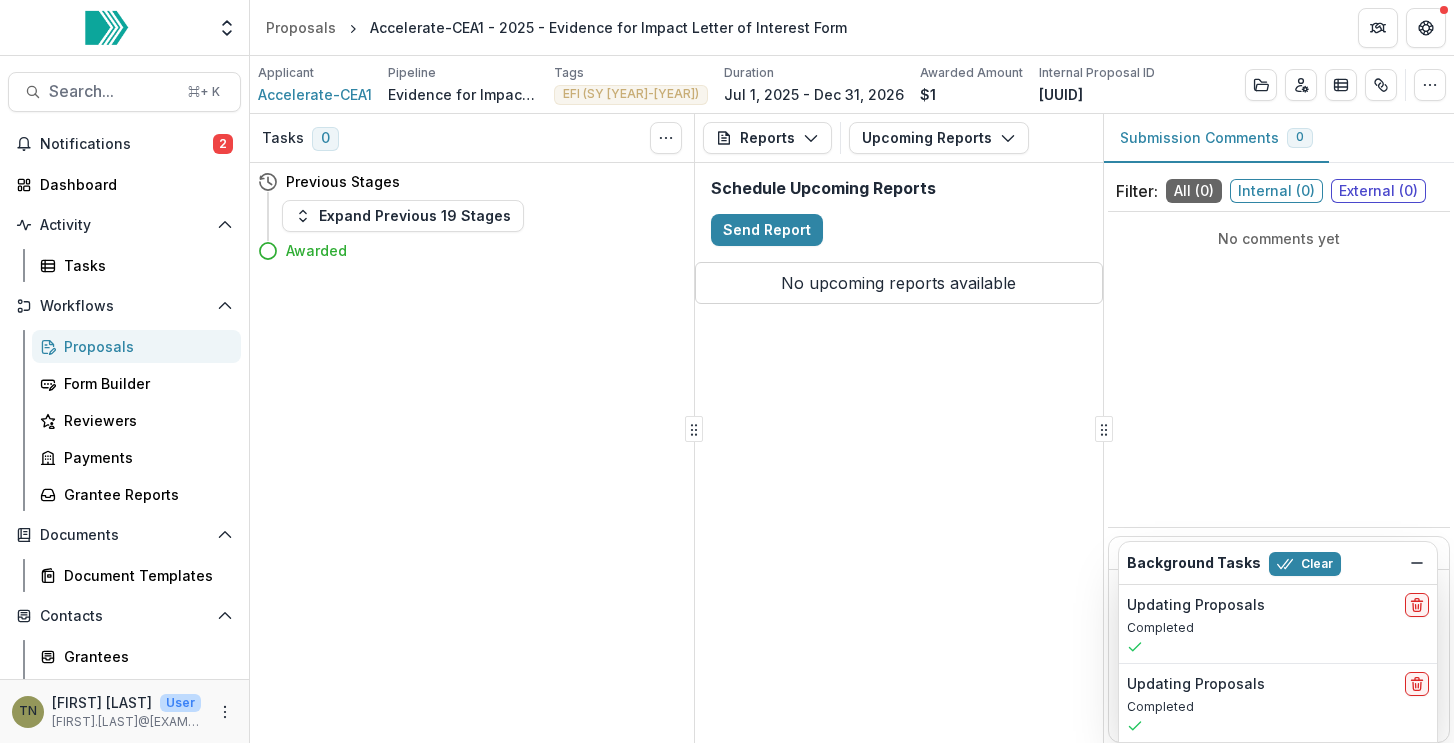 click on "Tasks 0 Show Cancelled Tasks Previous Stages Expand Previous 19 Stages Awarded" at bounding box center (472, 428) 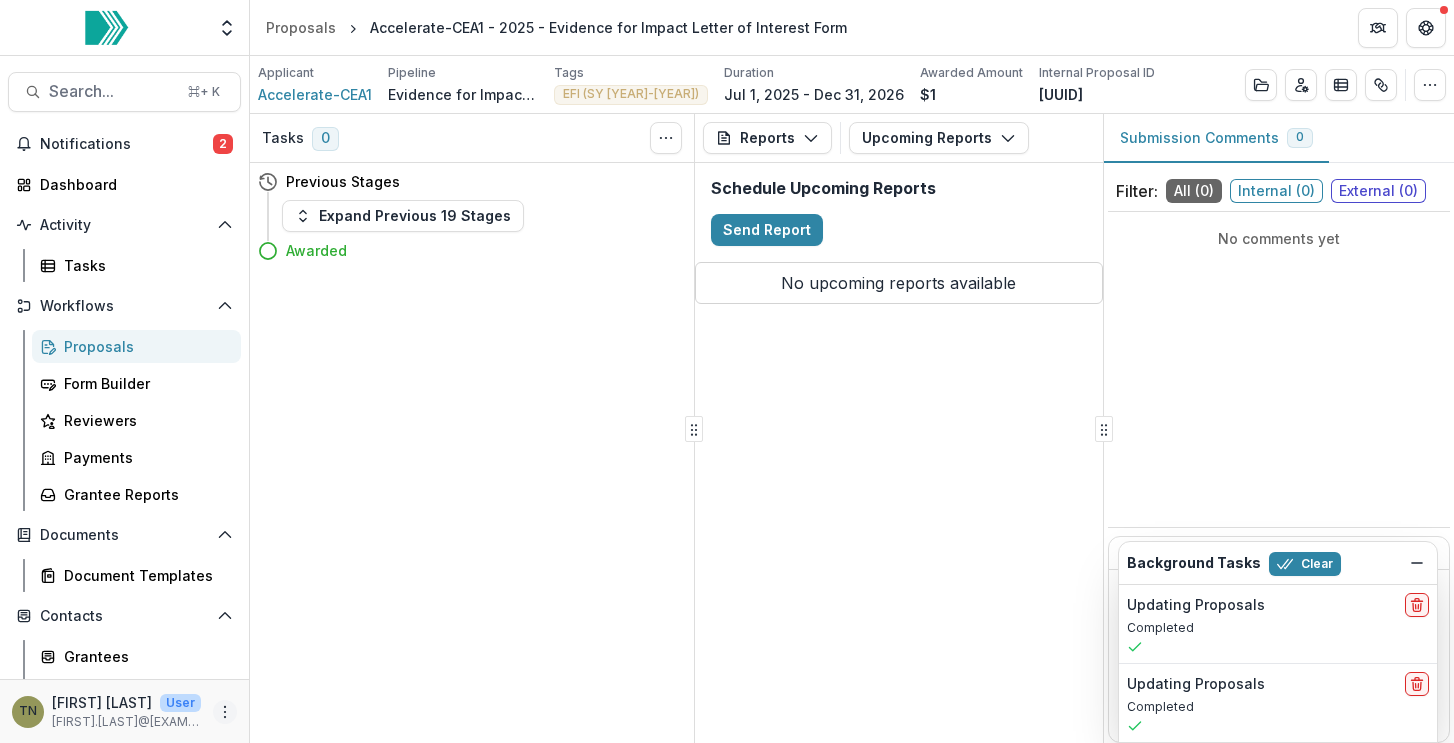 click 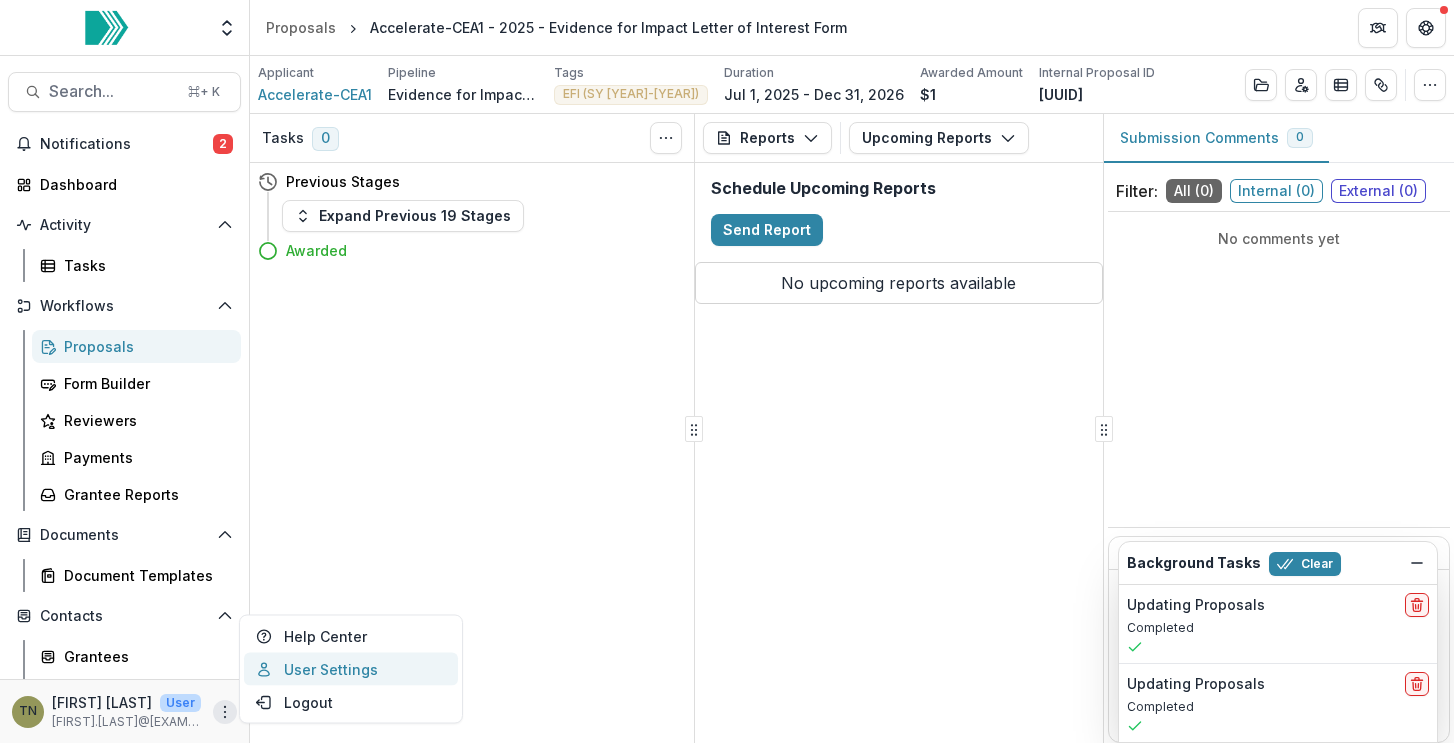 click on "User Settings" at bounding box center (351, 669) 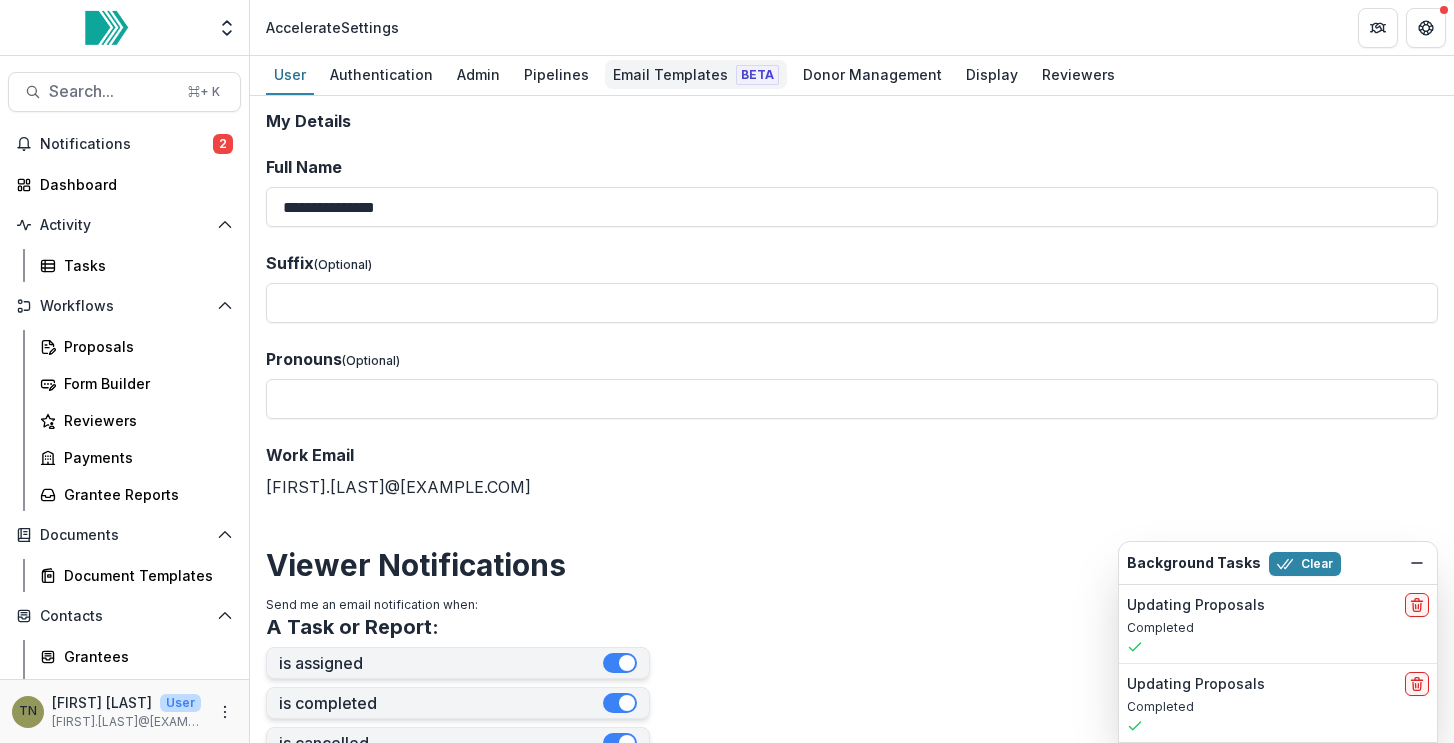 click on "Email Templates   Beta" at bounding box center [696, 74] 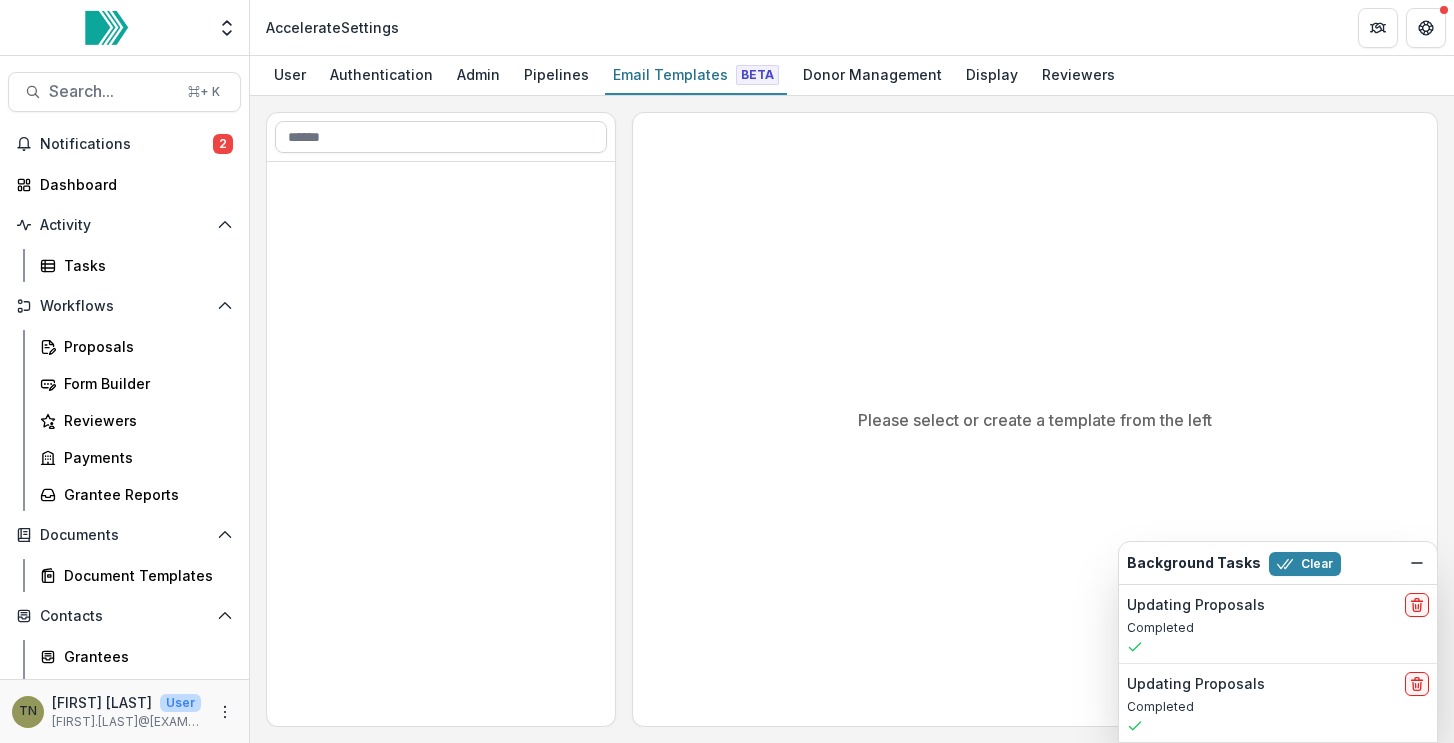 click at bounding box center [441, 137] 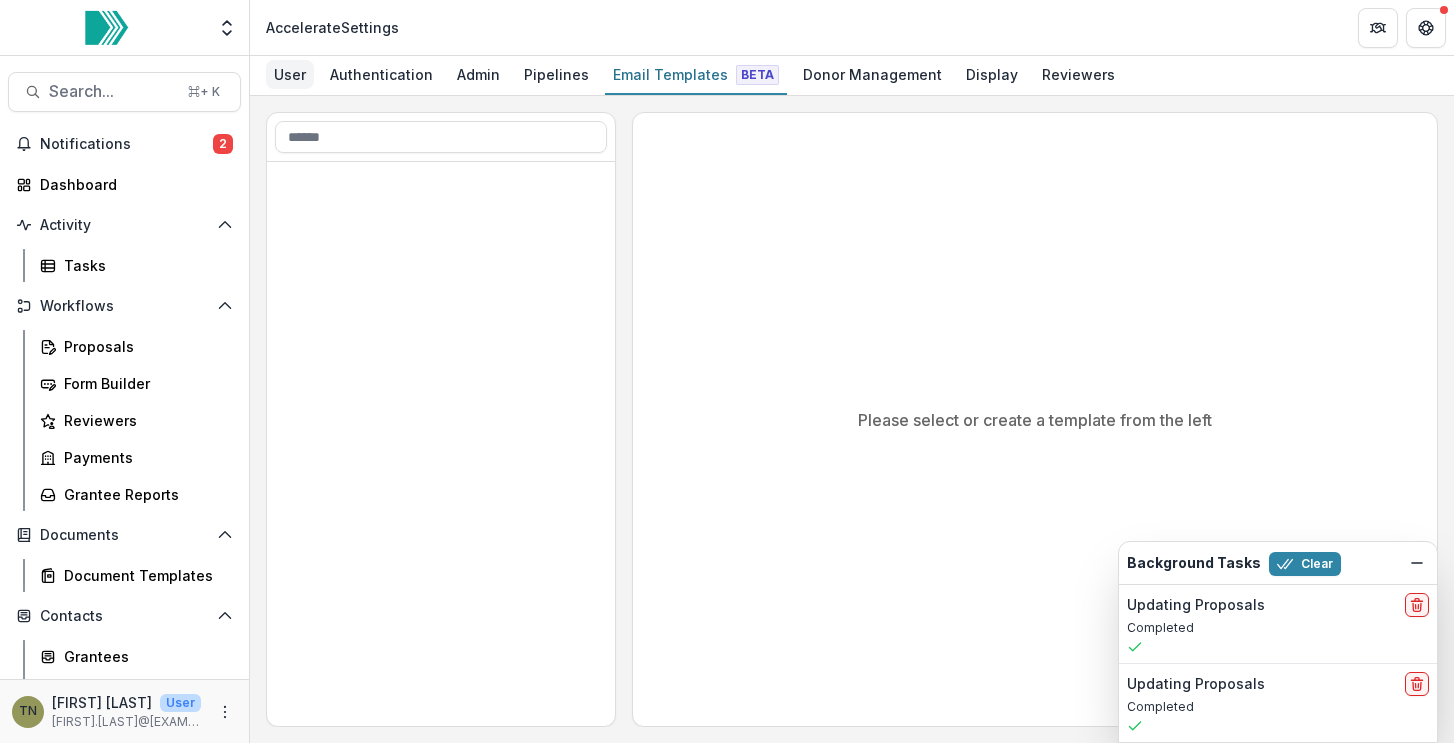 click on "User" at bounding box center (290, 74) 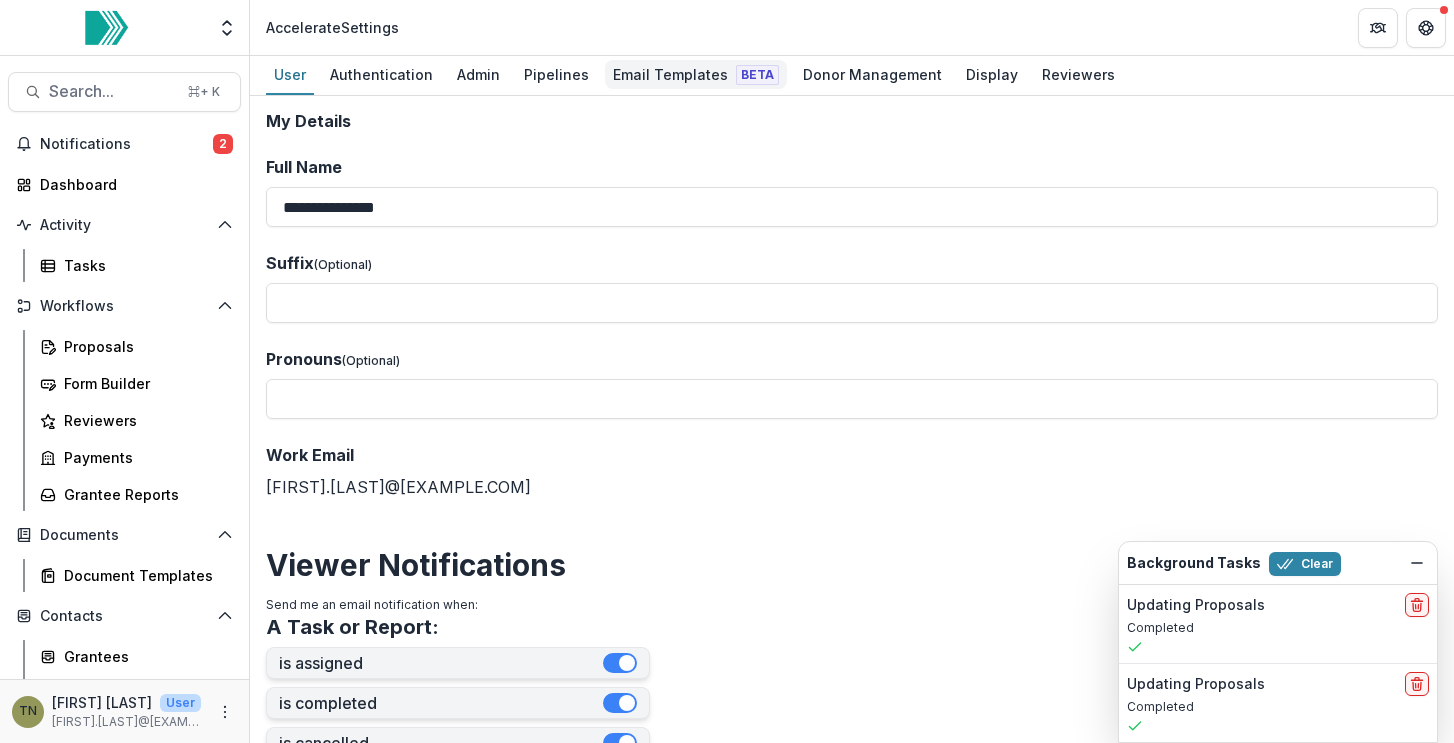 click on "Email Templates   Beta" at bounding box center (696, 75) 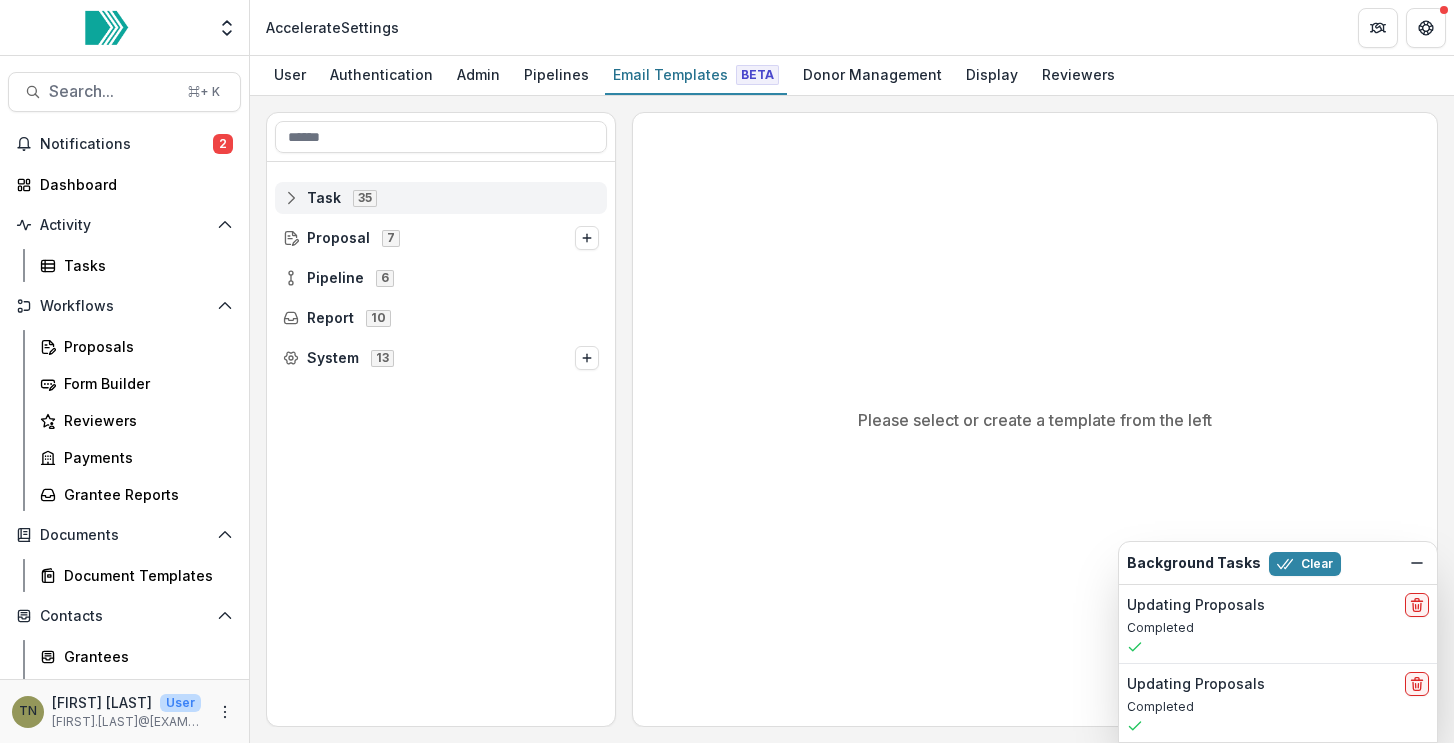 click on "35" at bounding box center [365, 198] 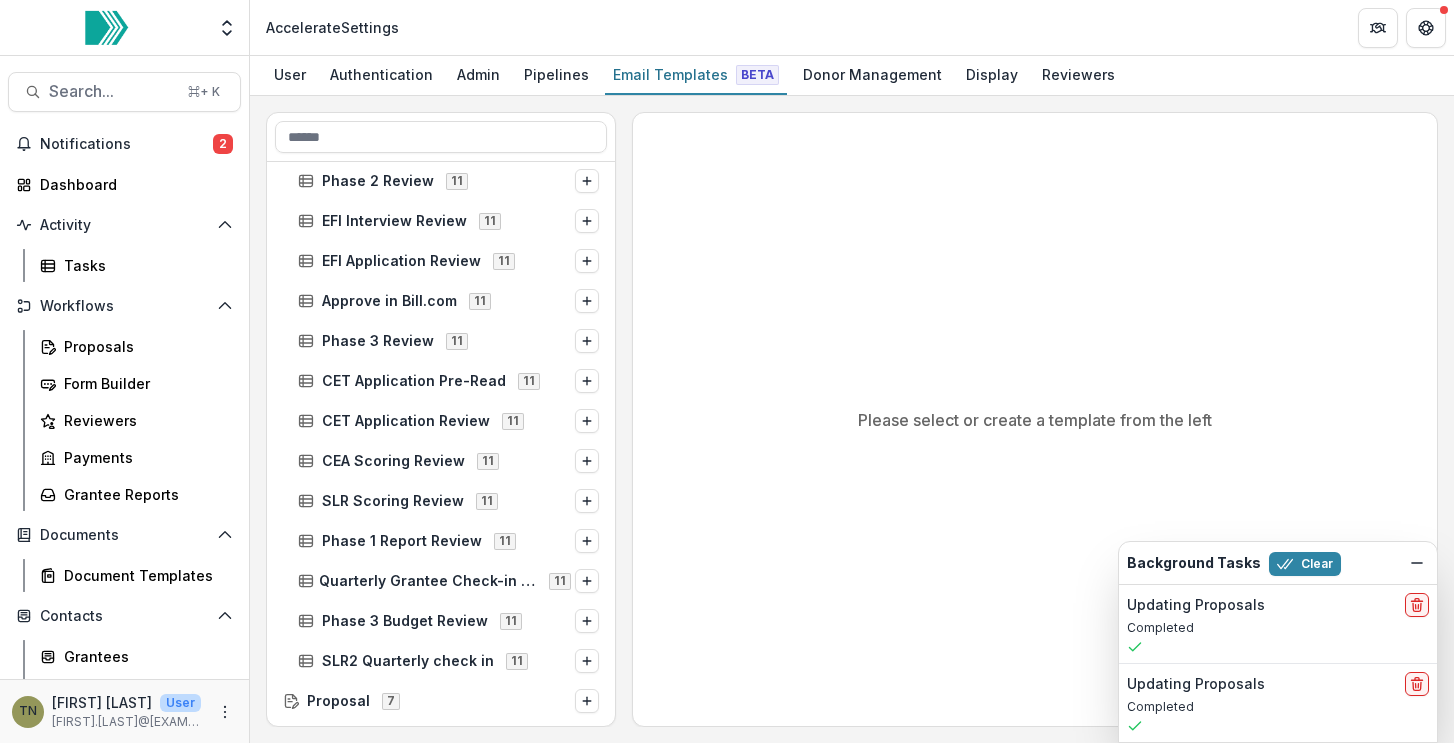scroll, scrollTop: 928, scrollLeft: 0, axis: vertical 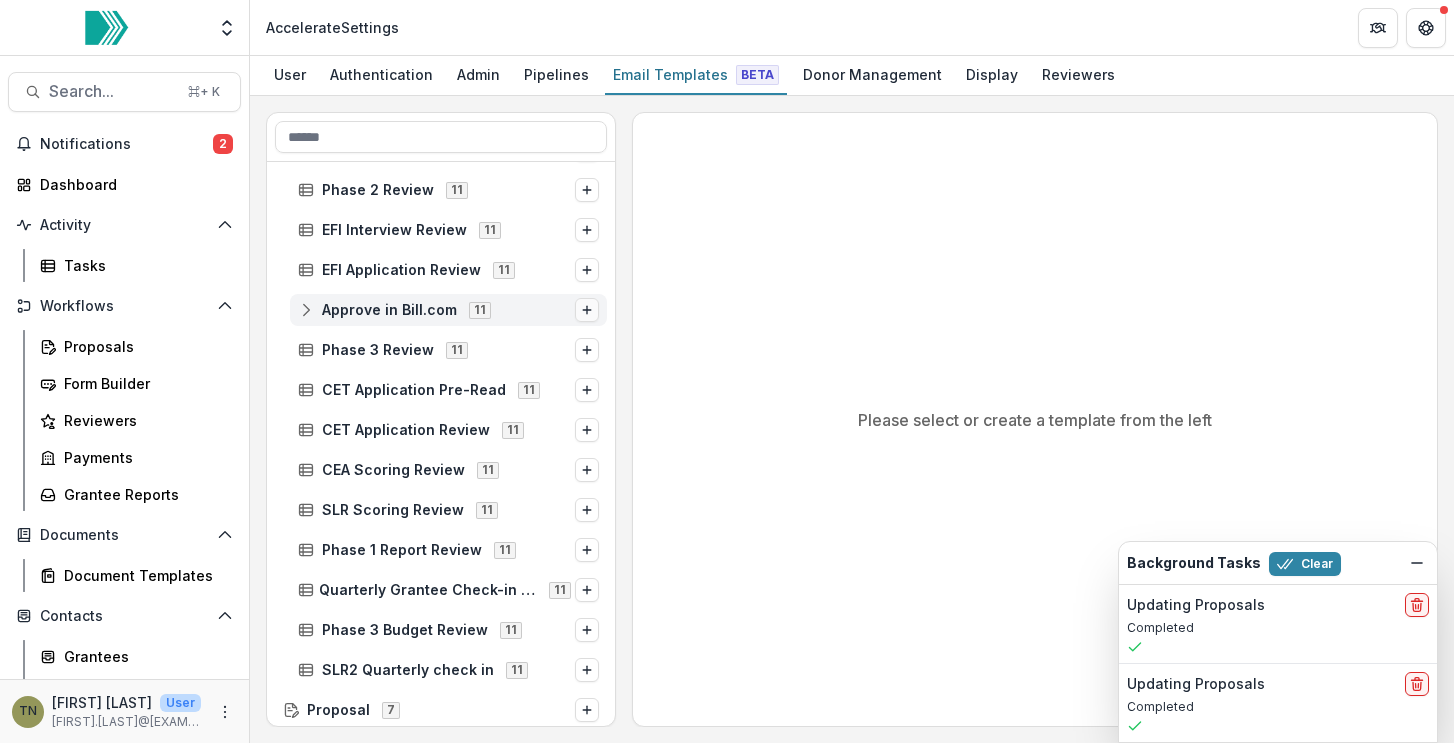 click 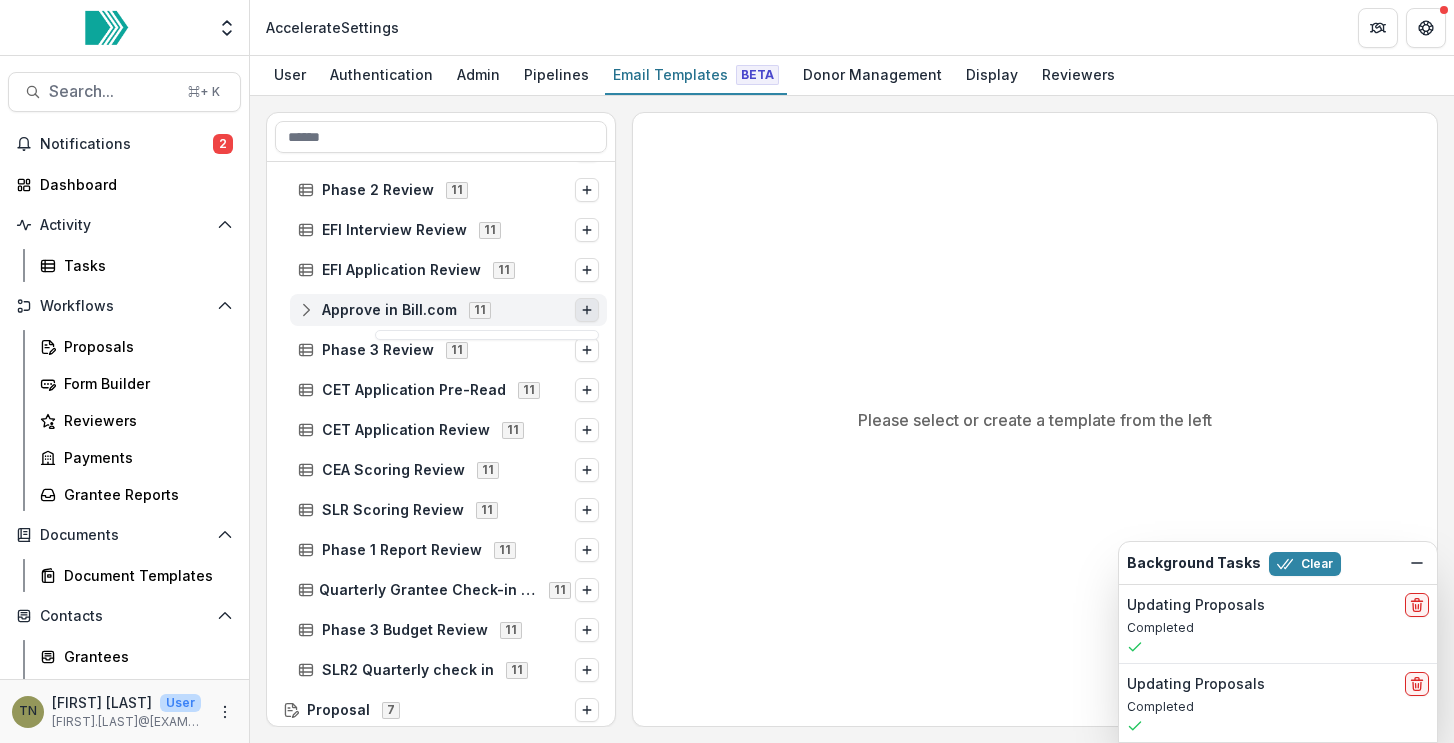 click on "Approve in Bill.com" at bounding box center [389, 310] 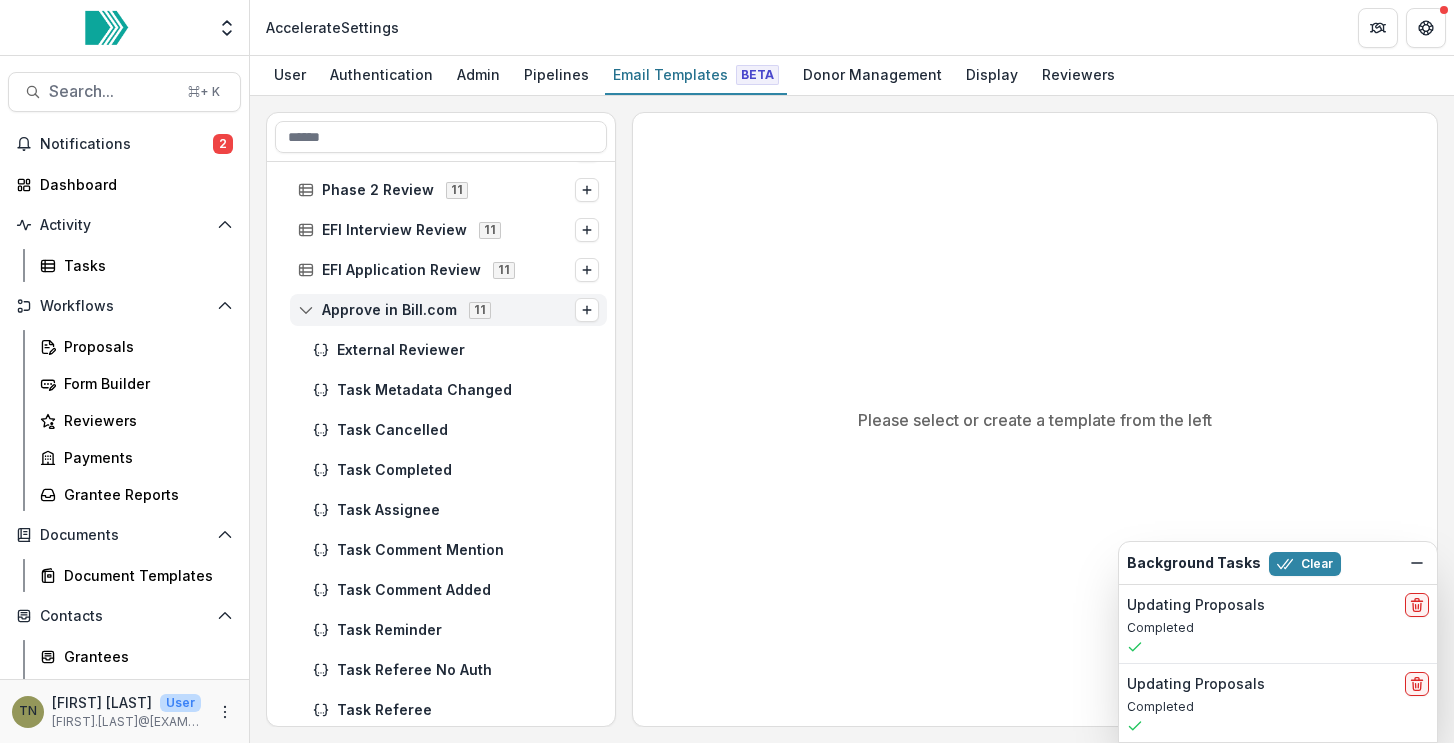 click on "Approve in Bill.com" at bounding box center [389, 310] 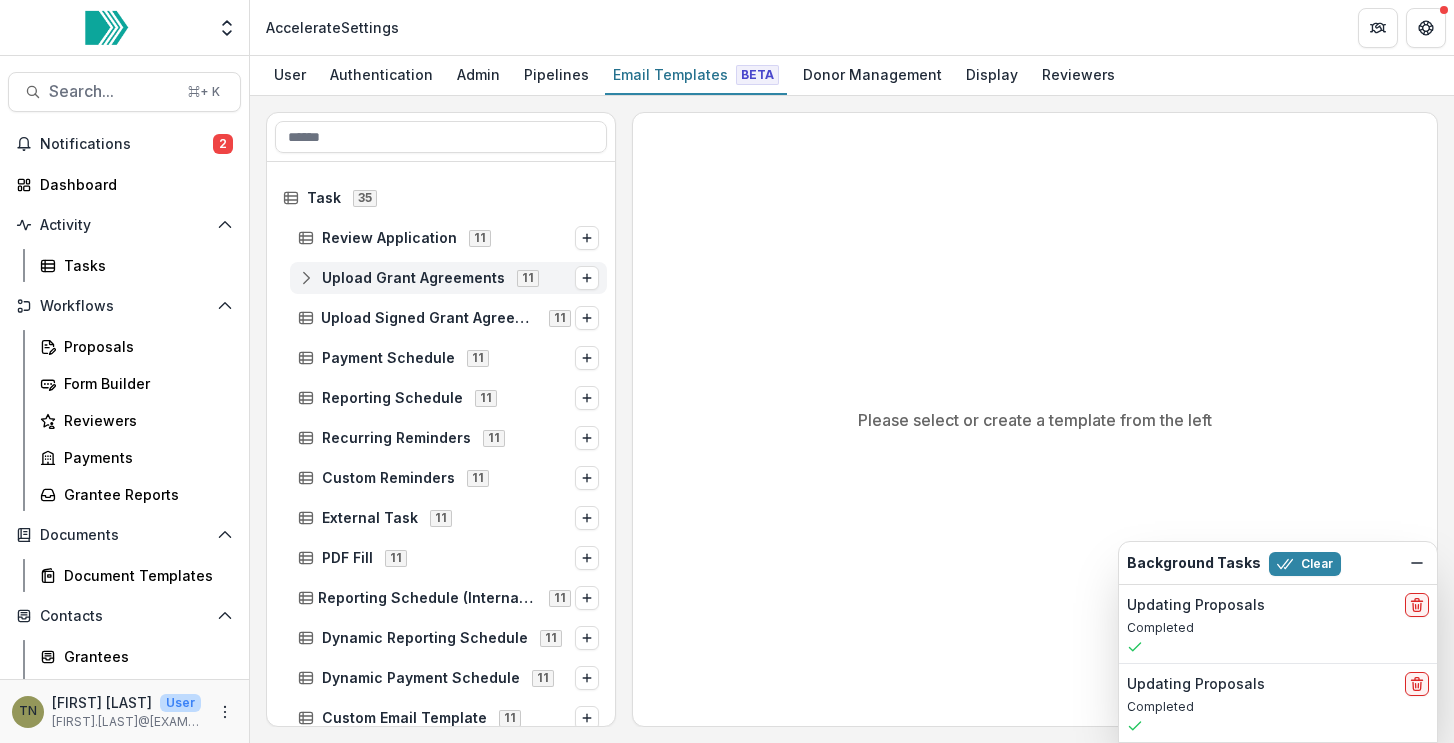 scroll, scrollTop: 16, scrollLeft: 0, axis: vertical 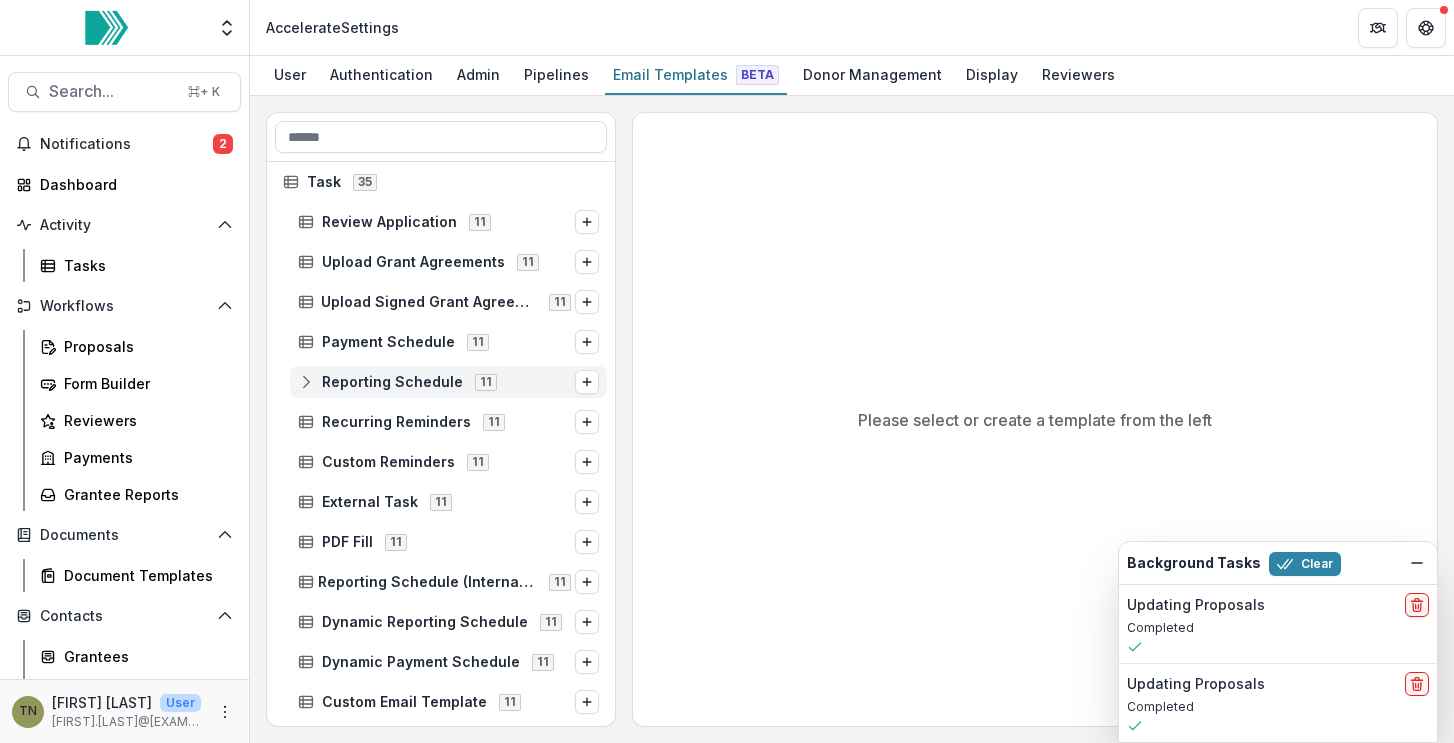 click on "Reporting Schedule" at bounding box center (392, 382) 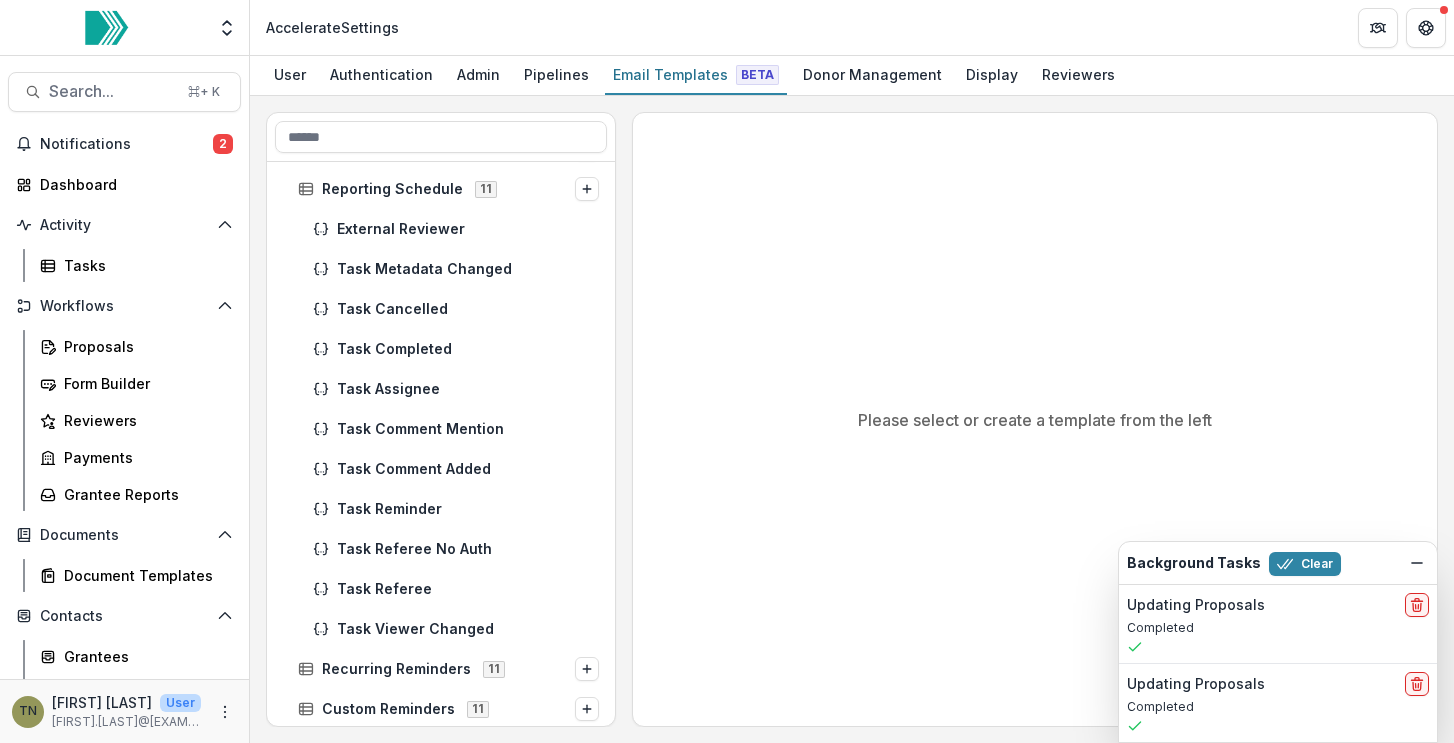 scroll, scrollTop: 143, scrollLeft: 0, axis: vertical 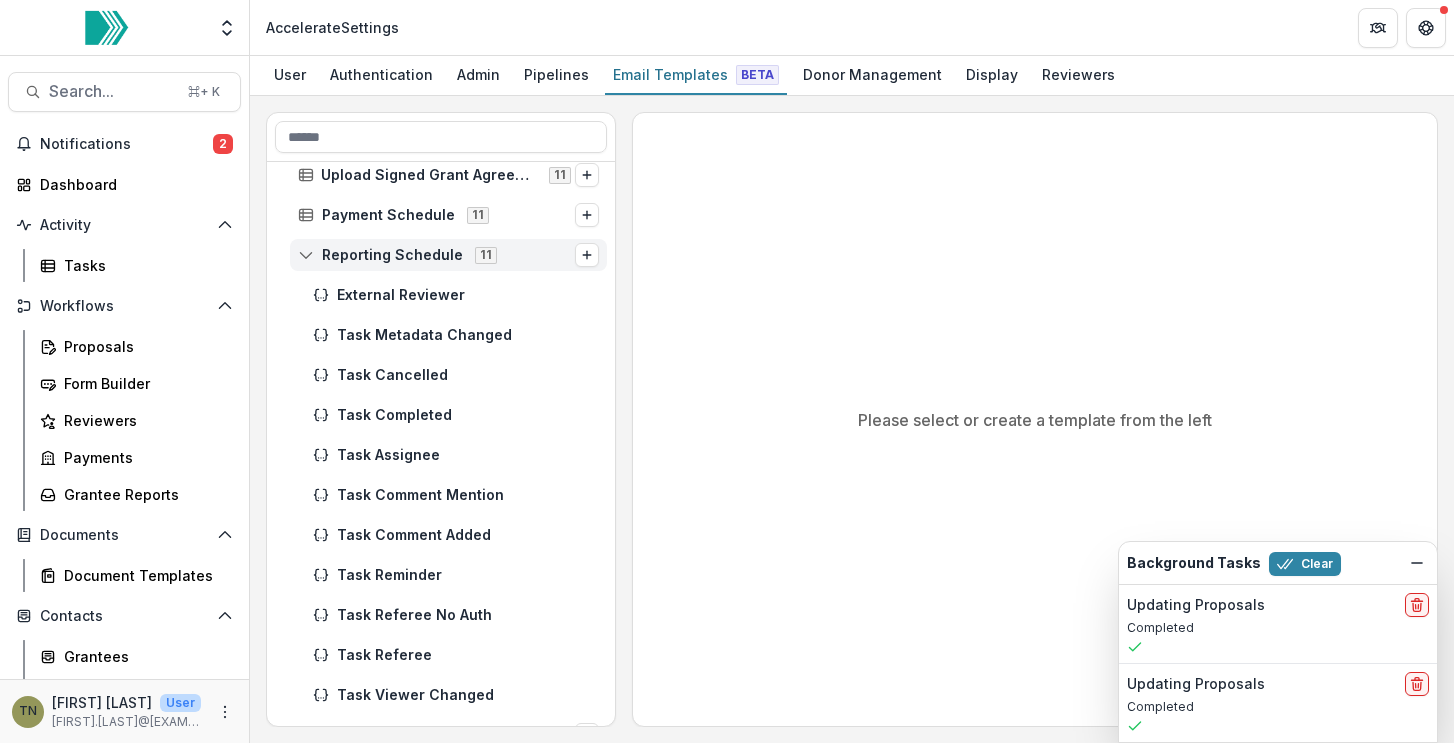 click on "Reporting Schedule" at bounding box center [392, 255] 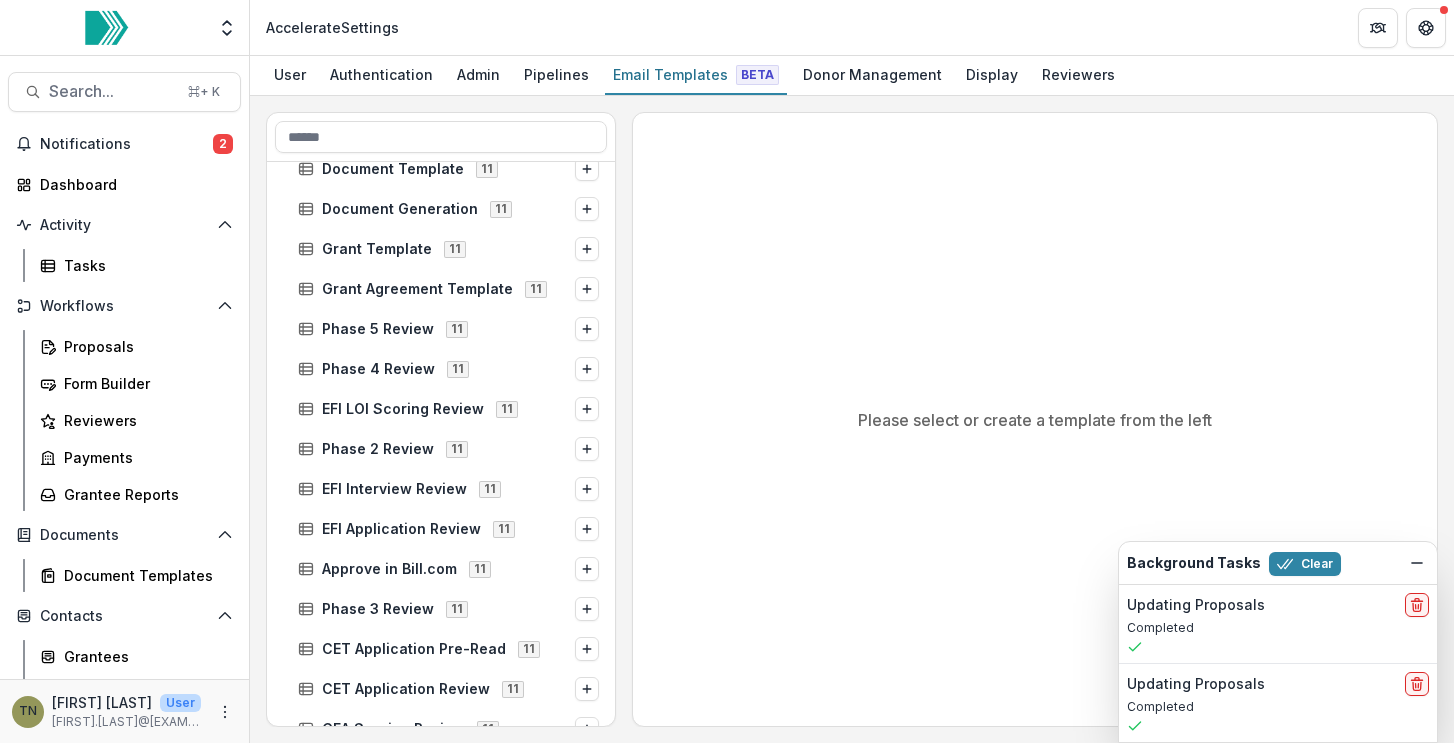 scroll, scrollTop: 692, scrollLeft: 0, axis: vertical 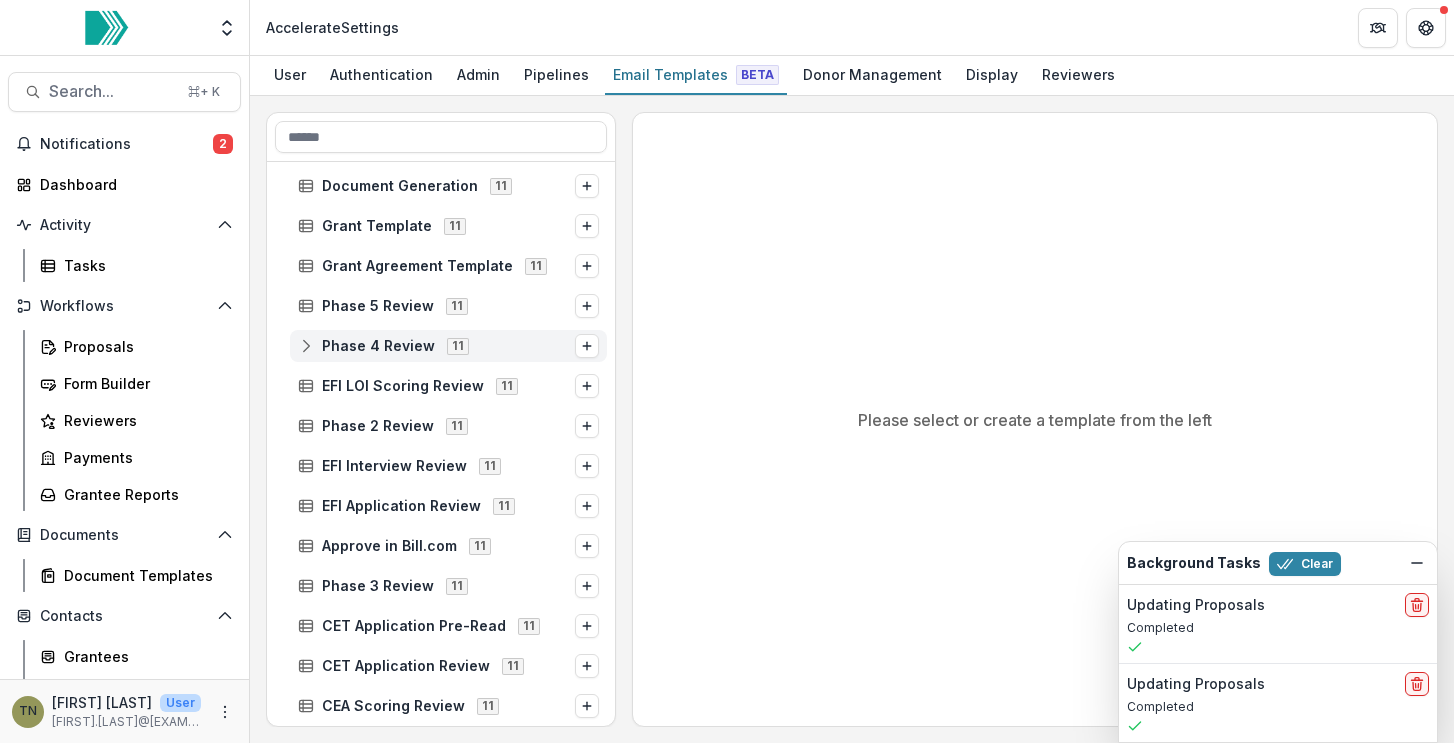 click on "Phase 4 Review" at bounding box center (378, 346) 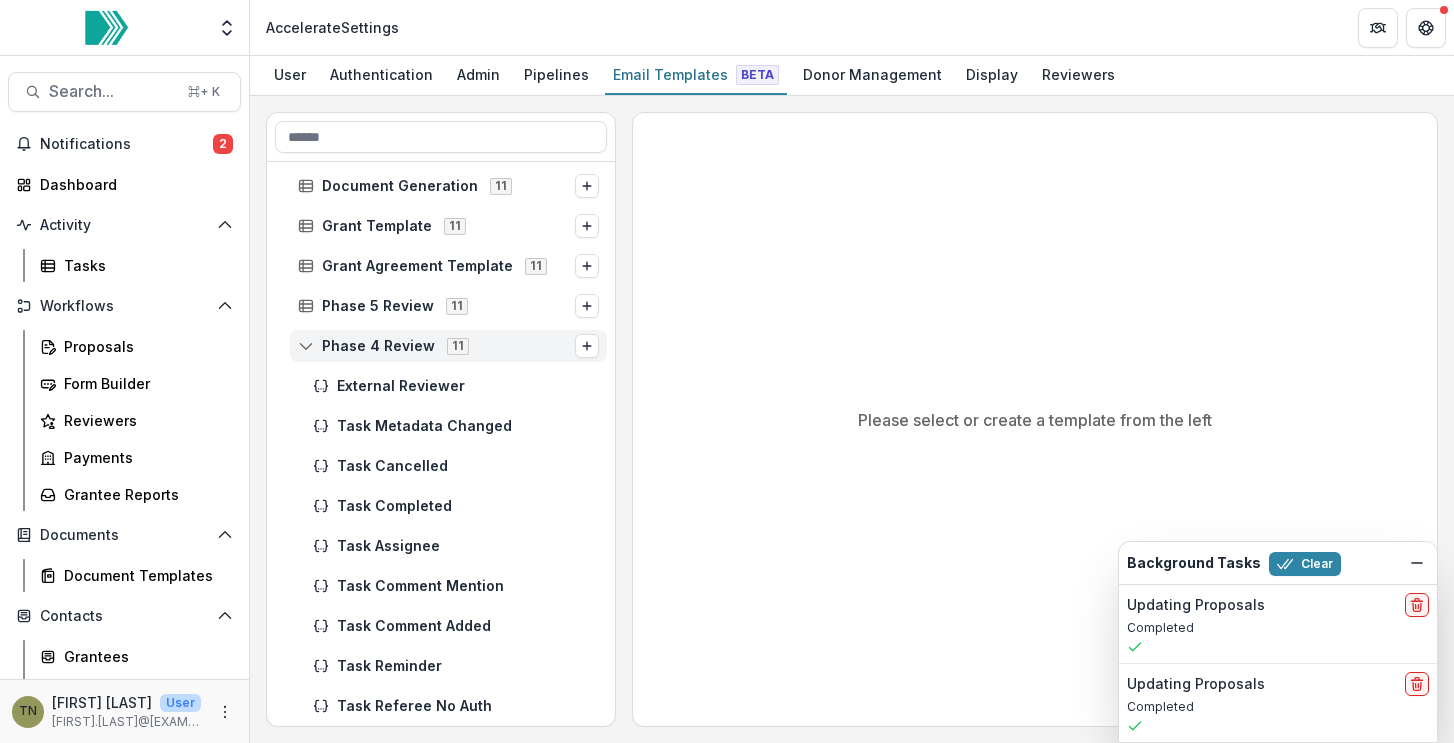 click on "Phase 4 Review" at bounding box center (378, 346) 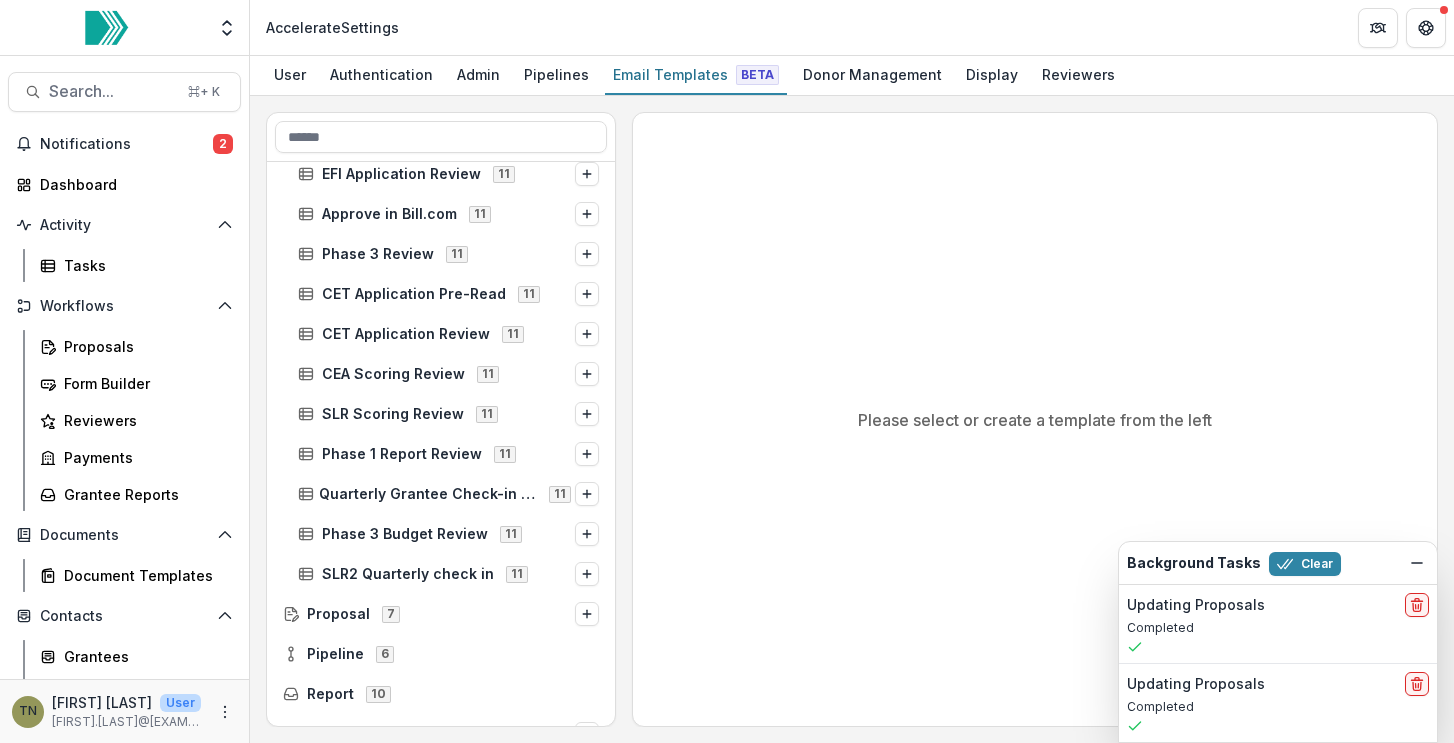 scroll, scrollTop: 1052, scrollLeft: 0, axis: vertical 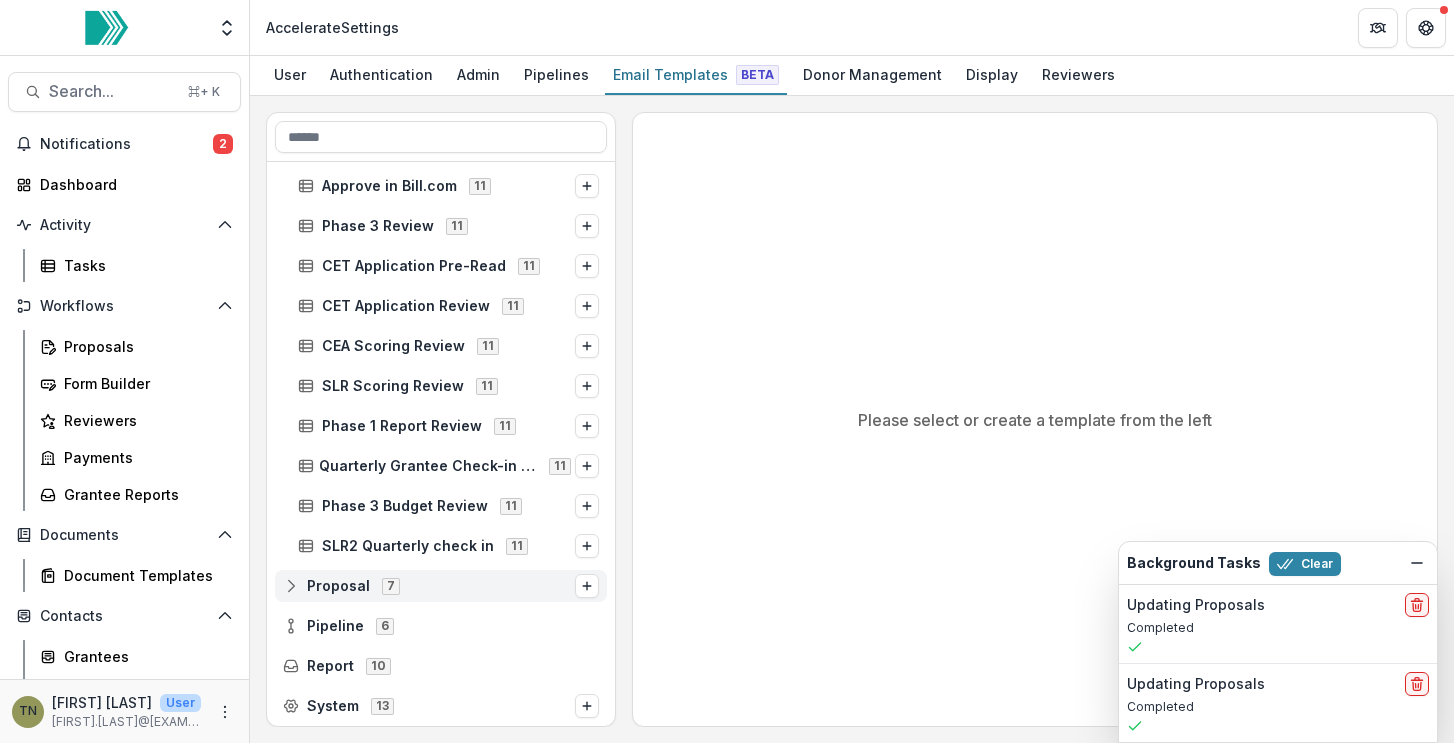 click on "Proposal 7" at bounding box center (429, 585) 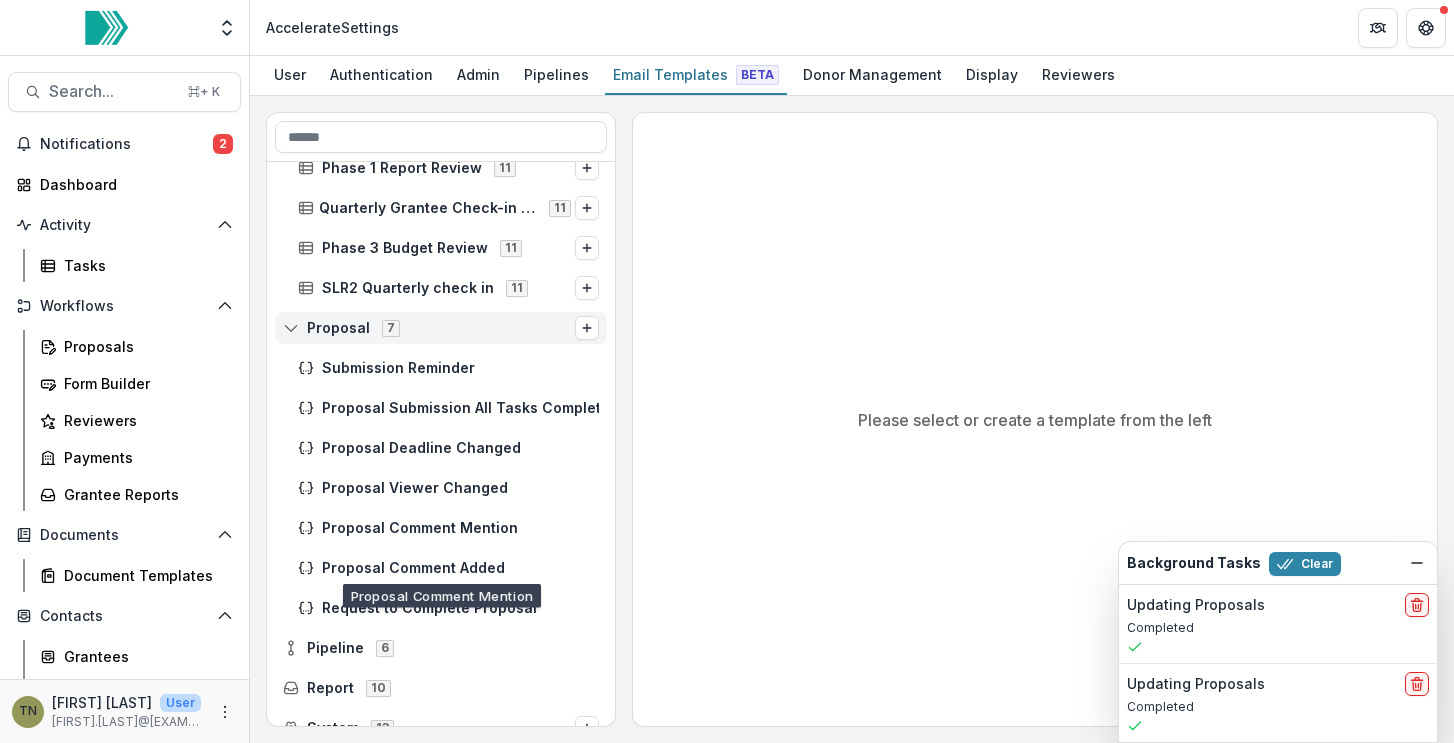 scroll, scrollTop: 1332, scrollLeft: 0, axis: vertical 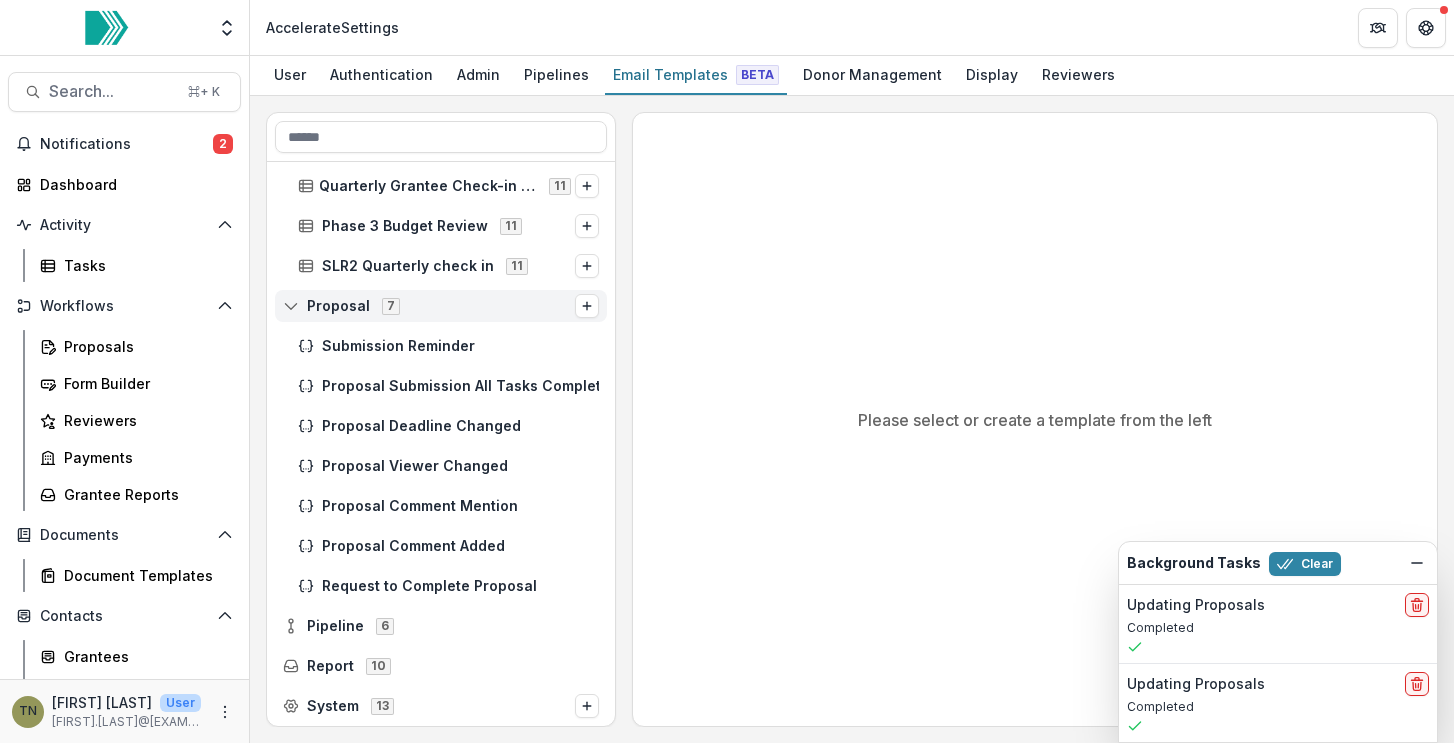click on "7" at bounding box center (391, 306) 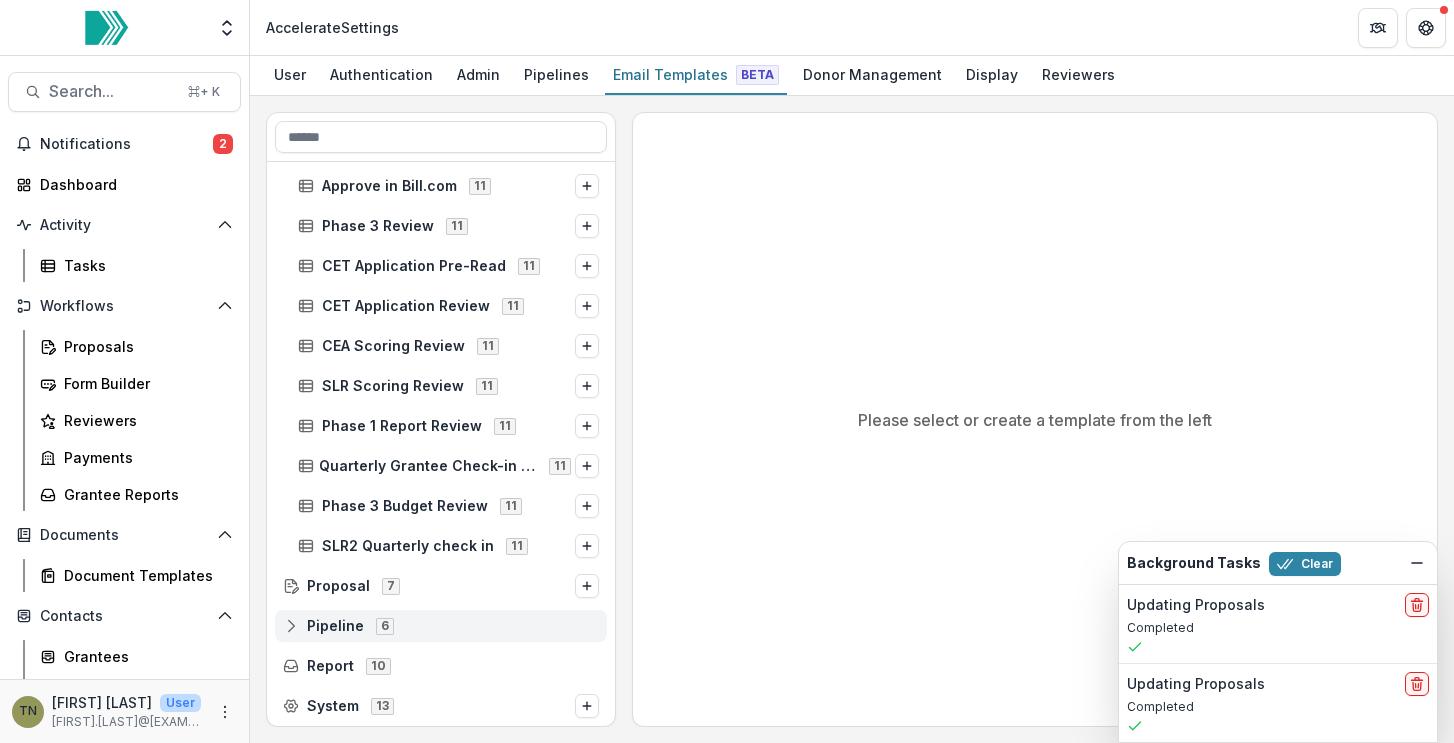 click on "6" at bounding box center [385, 625] 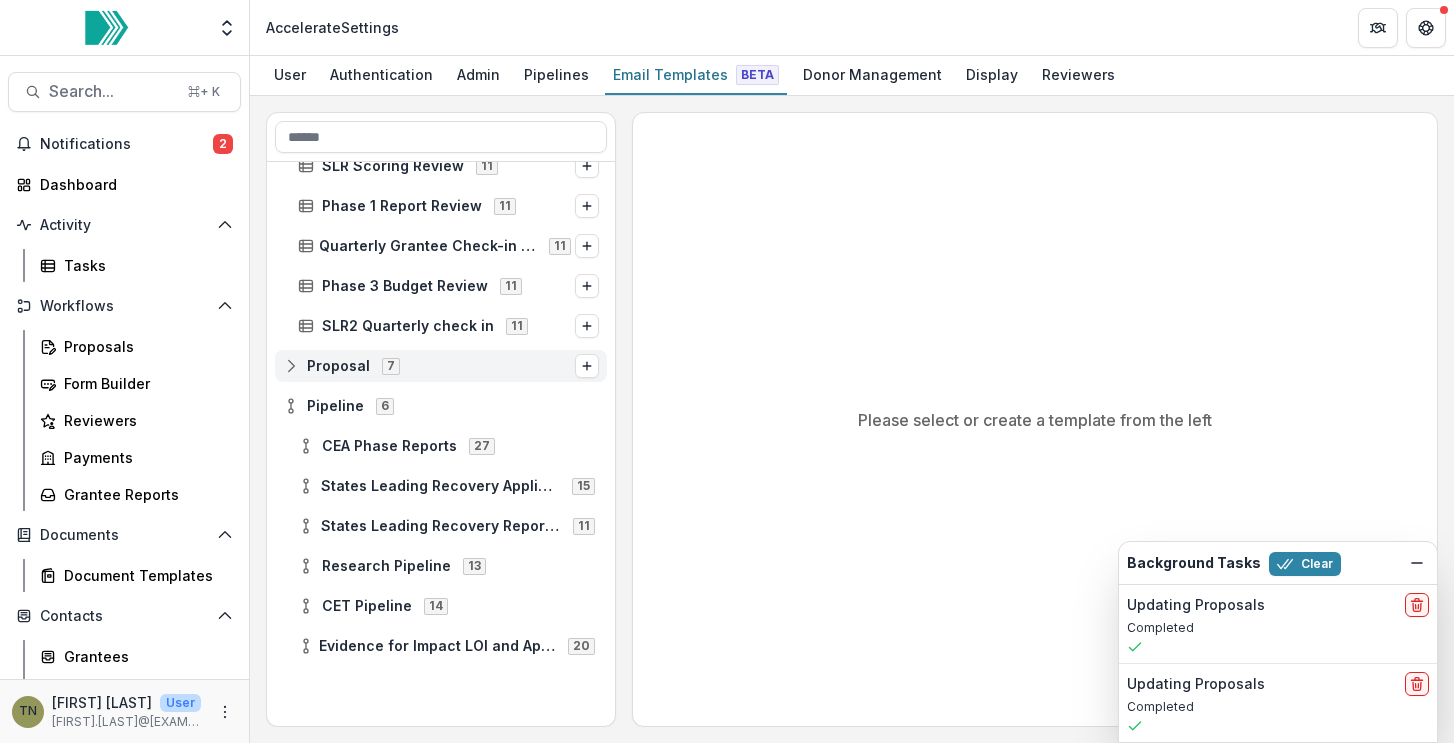 scroll, scrollTop: 1292, scrollLeft: 0, axis: vertical 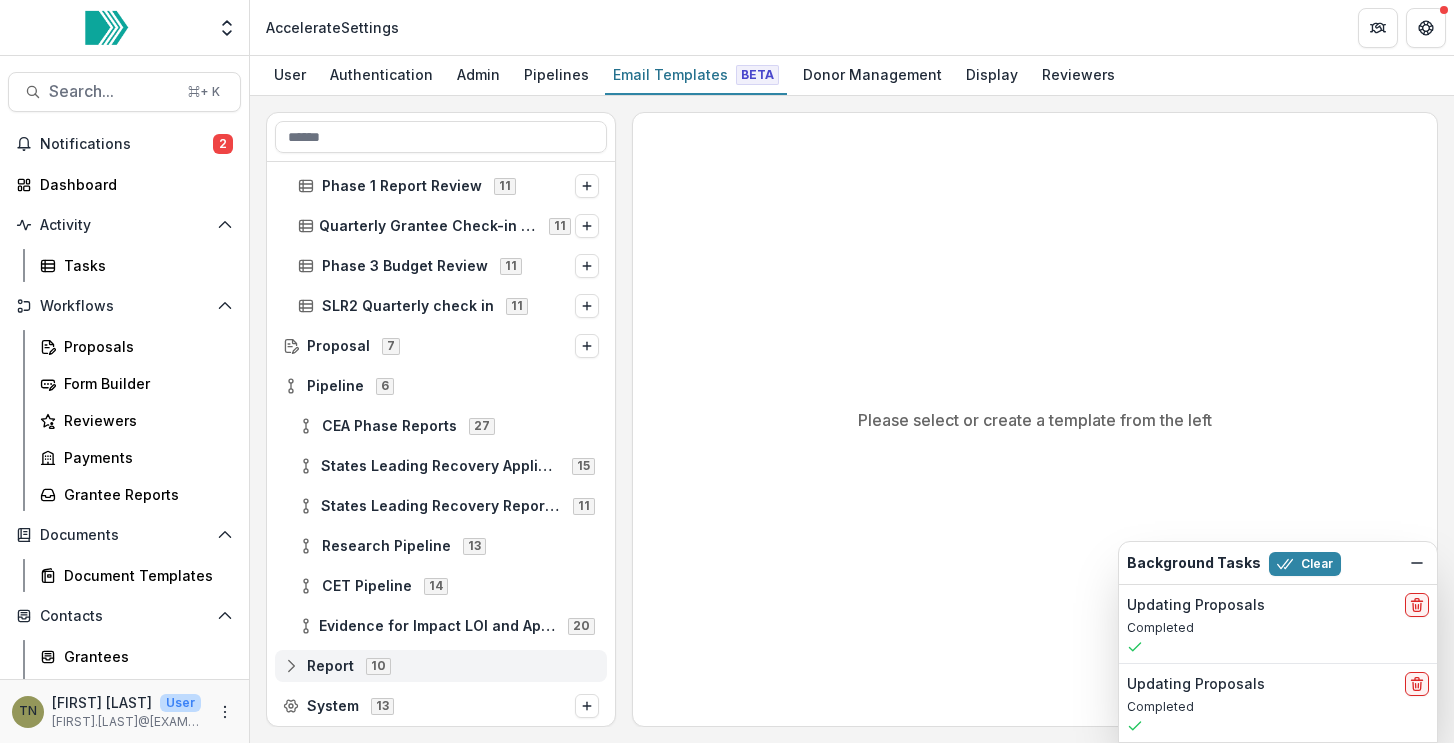 click on "10" at bounding box center (378, 666) 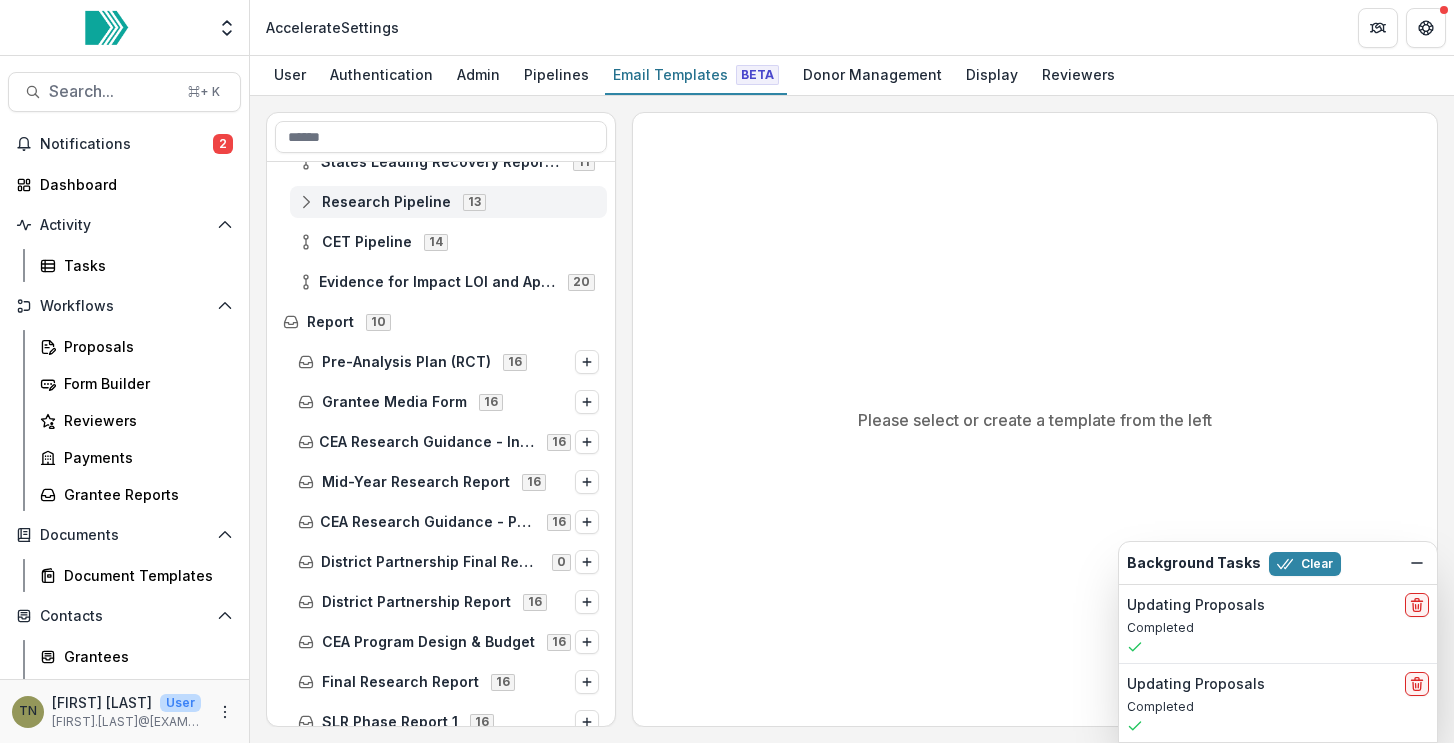 scroll, scrollTop: 1651, scrollLeft: 0, axis: vertical 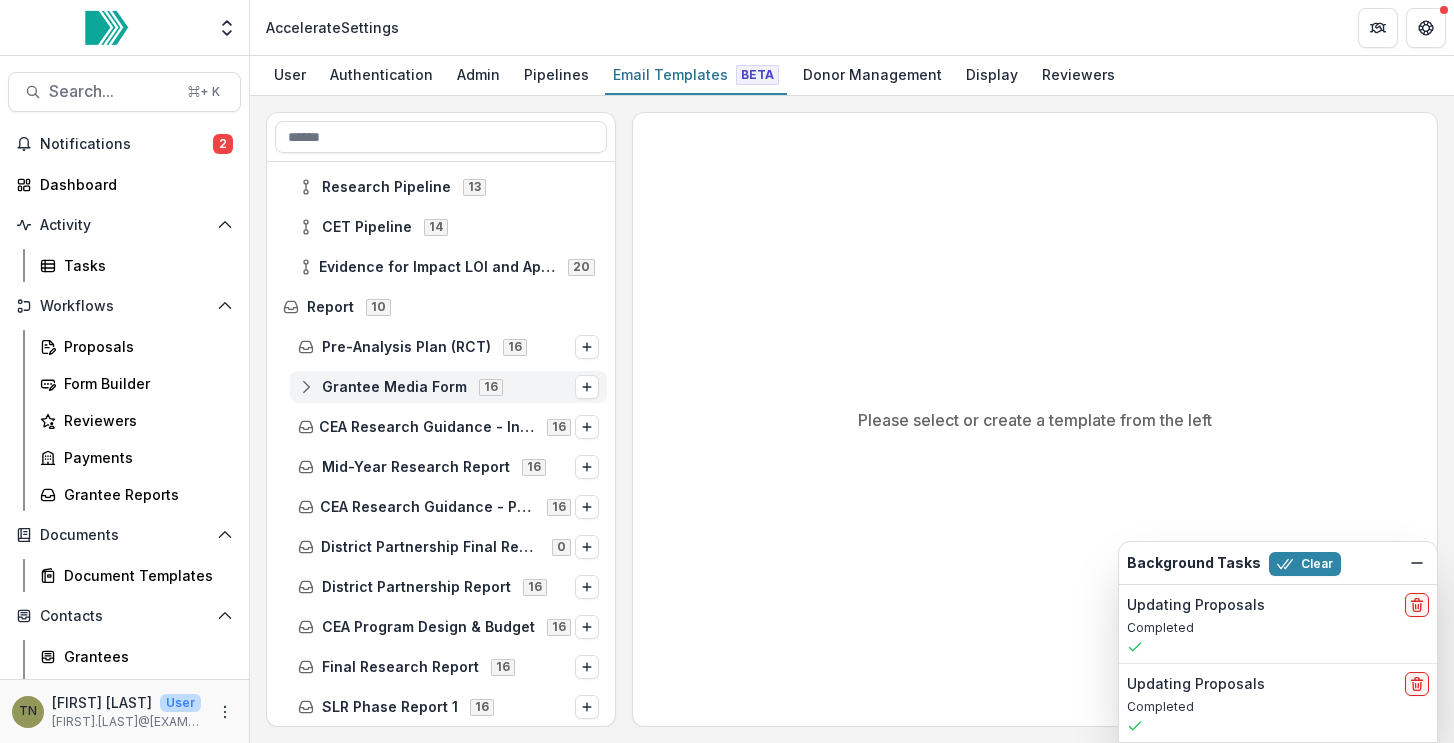 click on "Grantee Media Form" at bounding box center (394, 387) 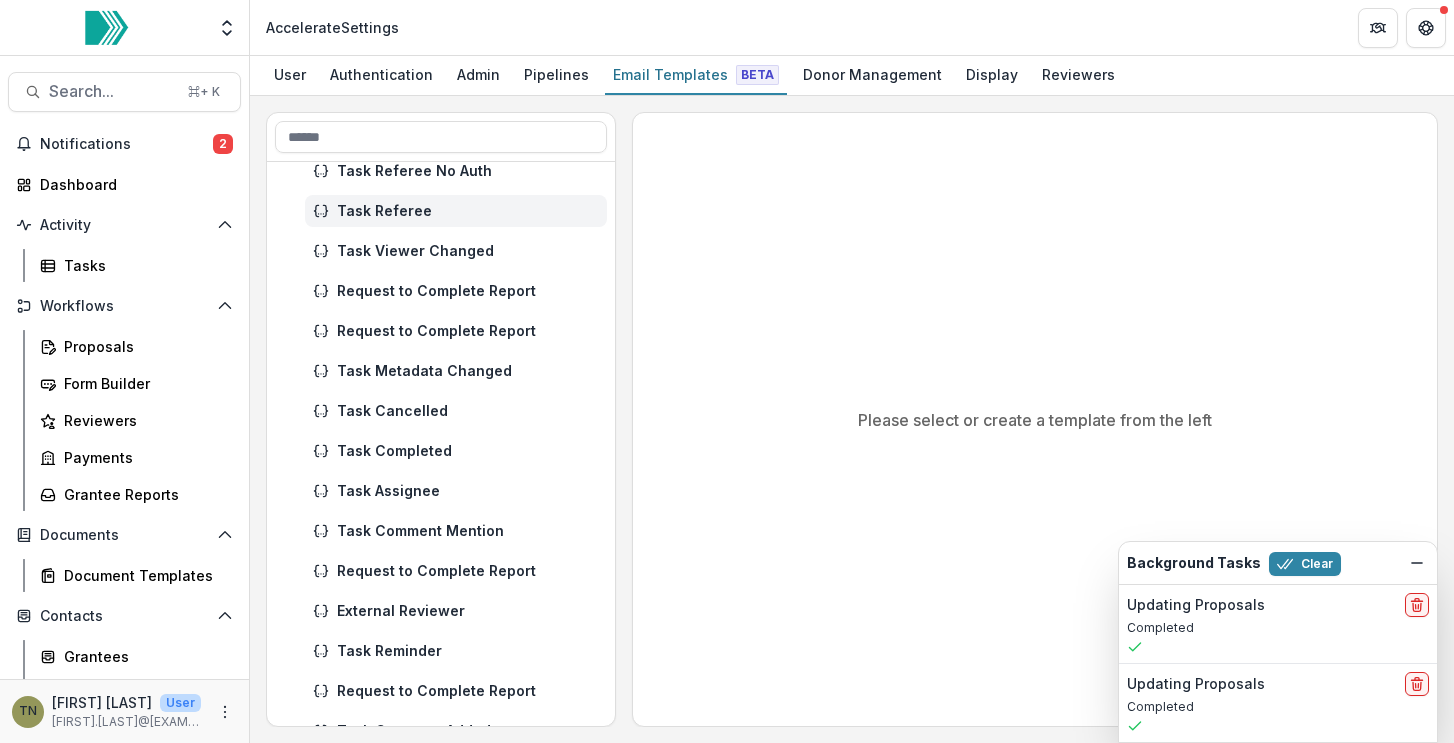 scroll, scrollTop: 1962, scrollLeft: 0, axis: vertical 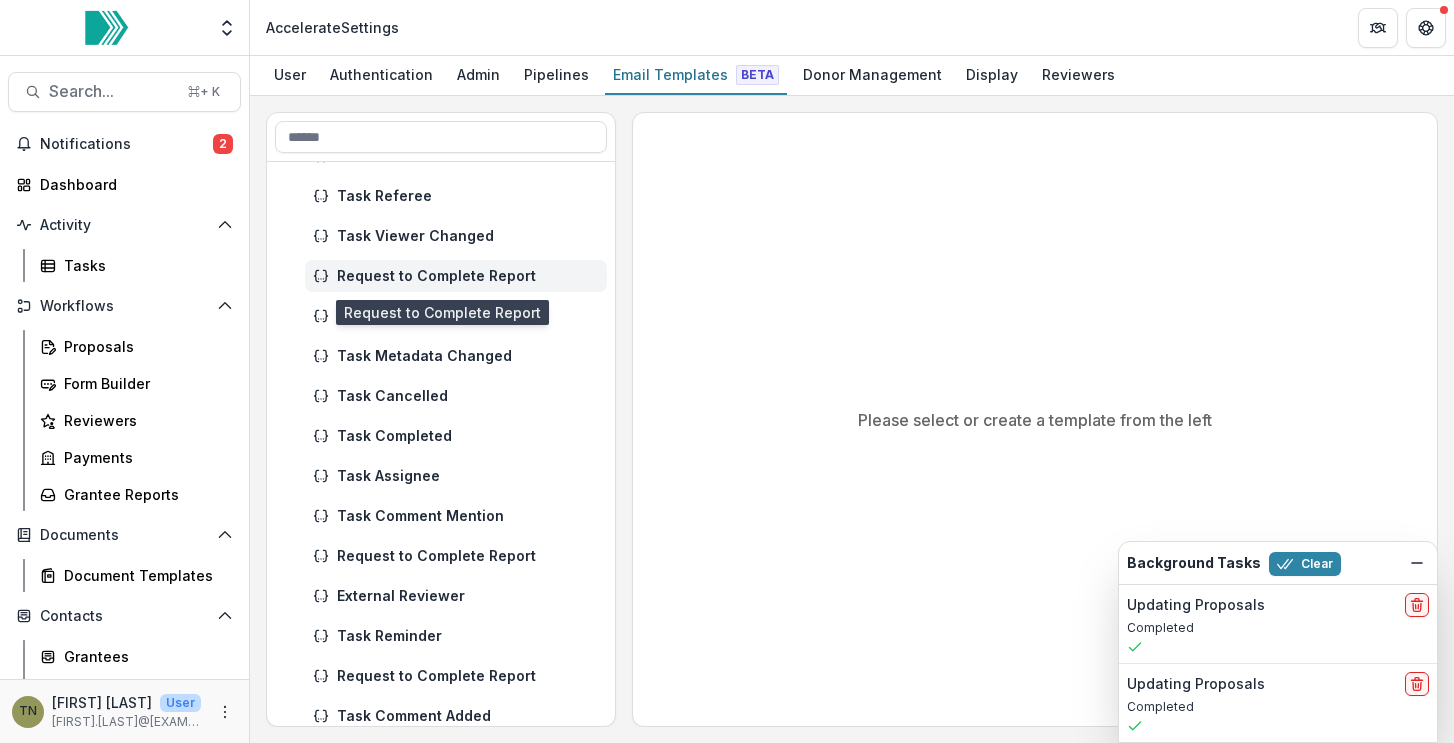 click on "Request to Complete Report" at bounding box center [468, 276] 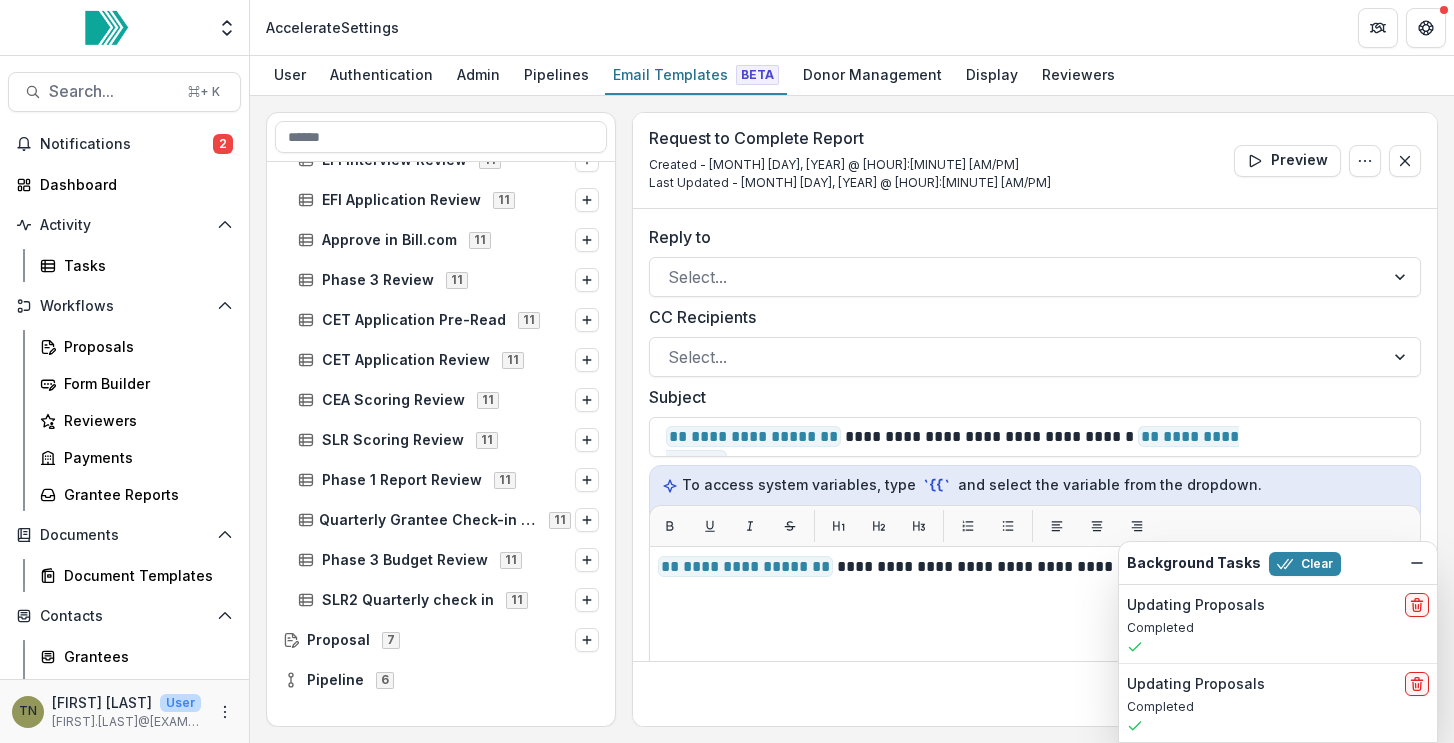 scroll, scrollTop: 863, scrollLeft: 0, axis: vertical 